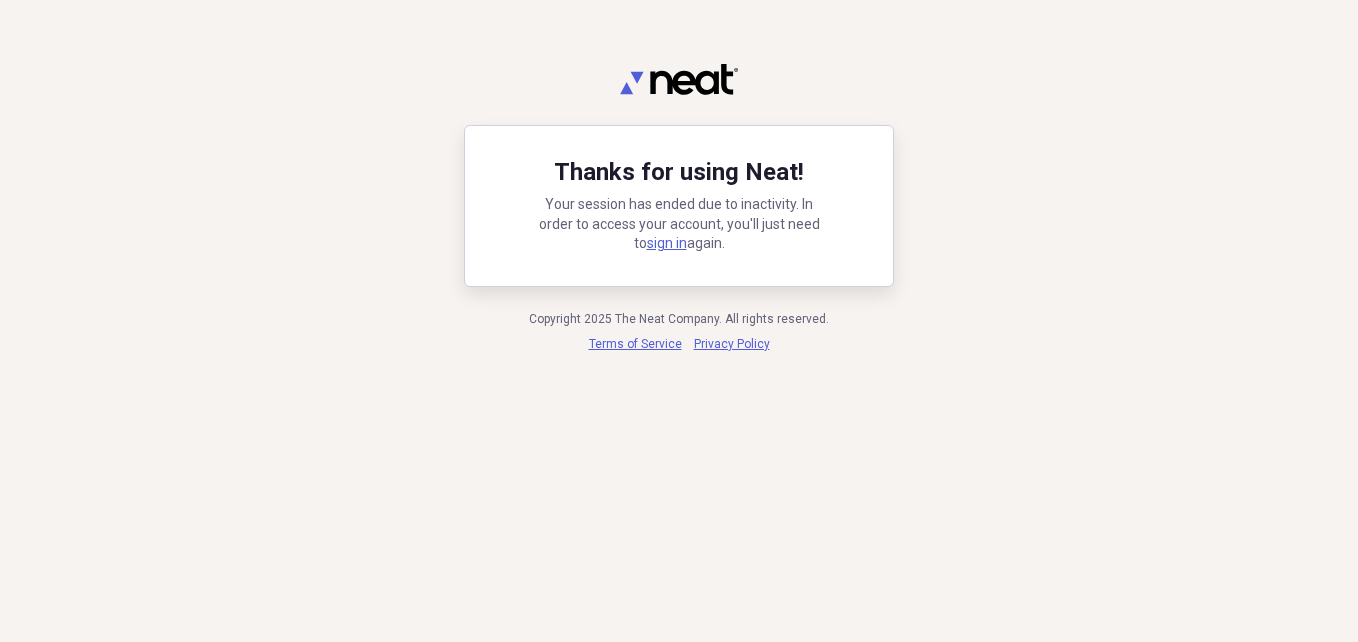 scroll, scrollTop: 0, scrollLeft: 0, axis: both 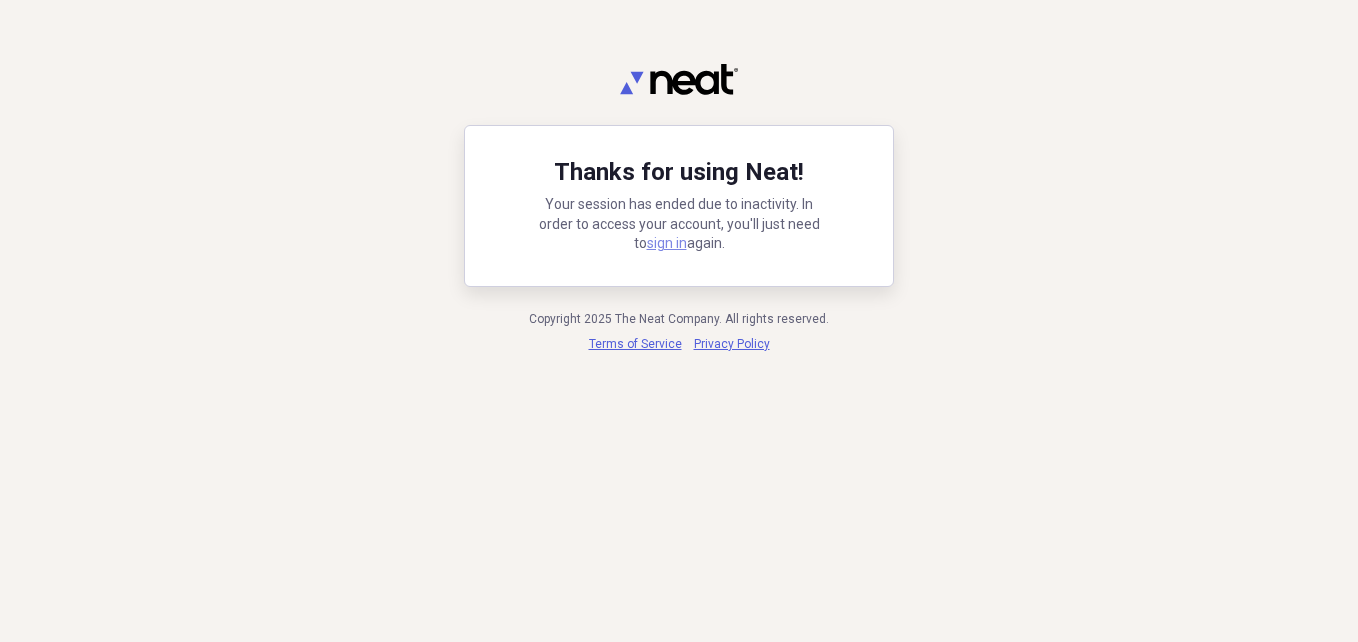 click on "sign in" at bounding box center (667, 243) 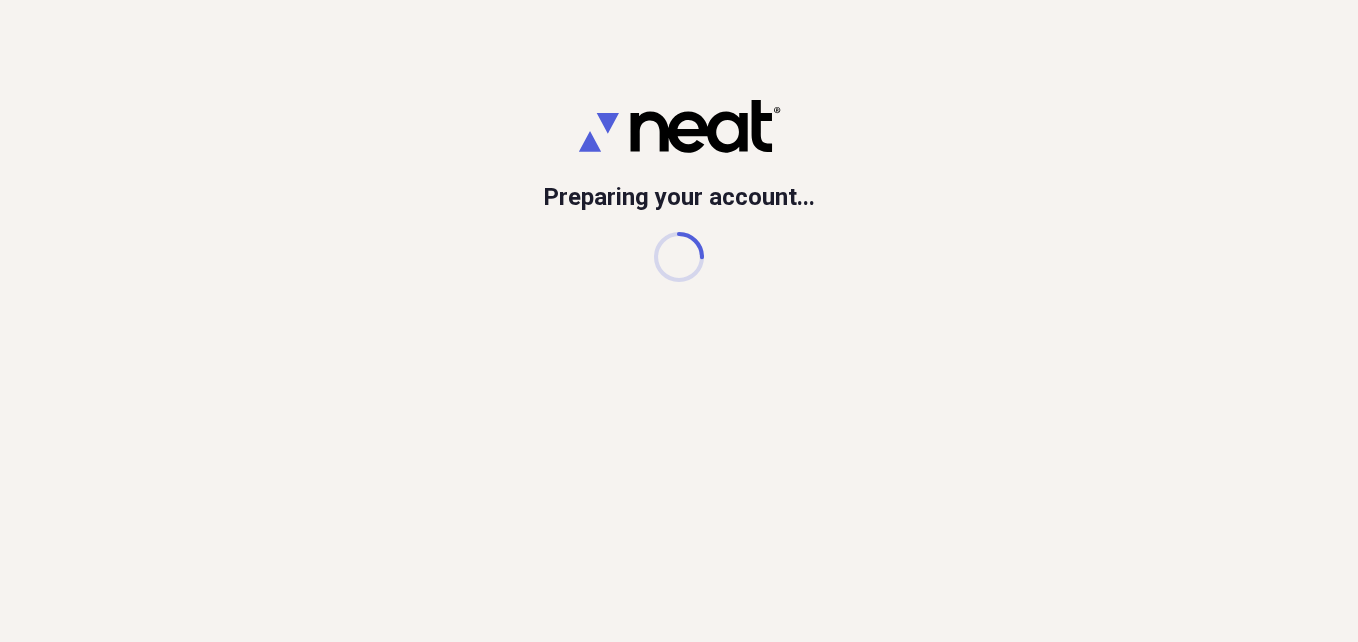 scroll, scrollTop: 0, scrollLeft: 0, axis: both 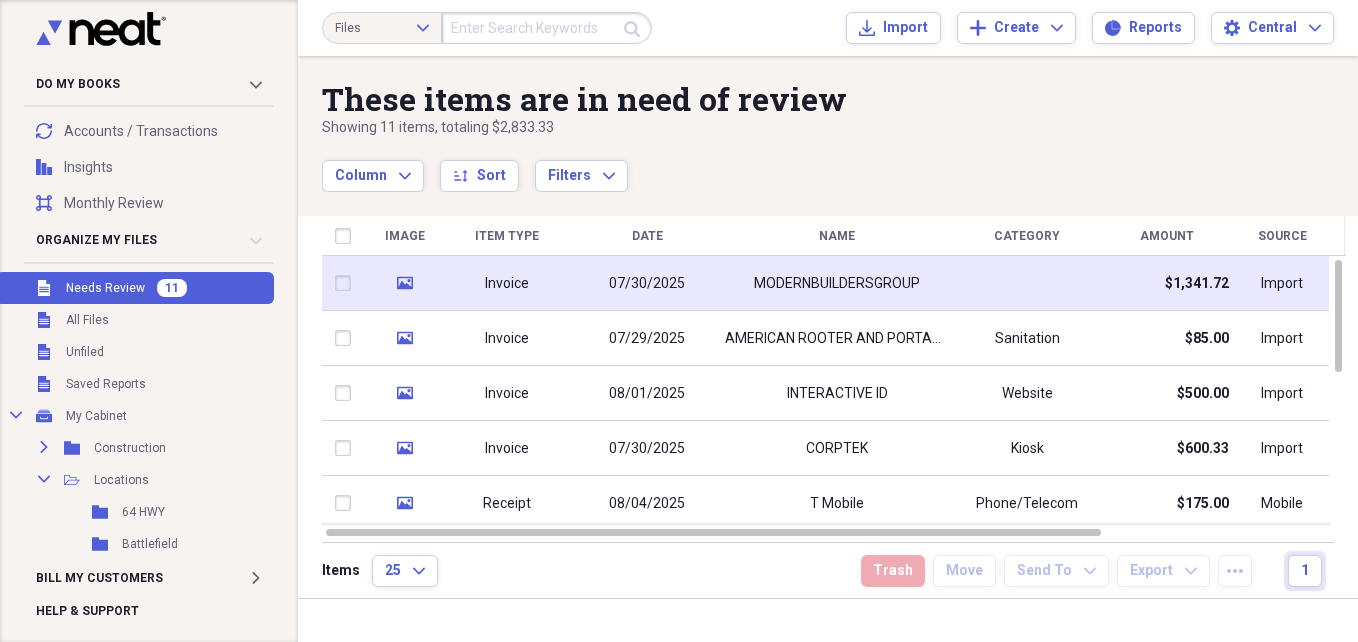 click on "07/30/2025" at bounding box center (647, 283) 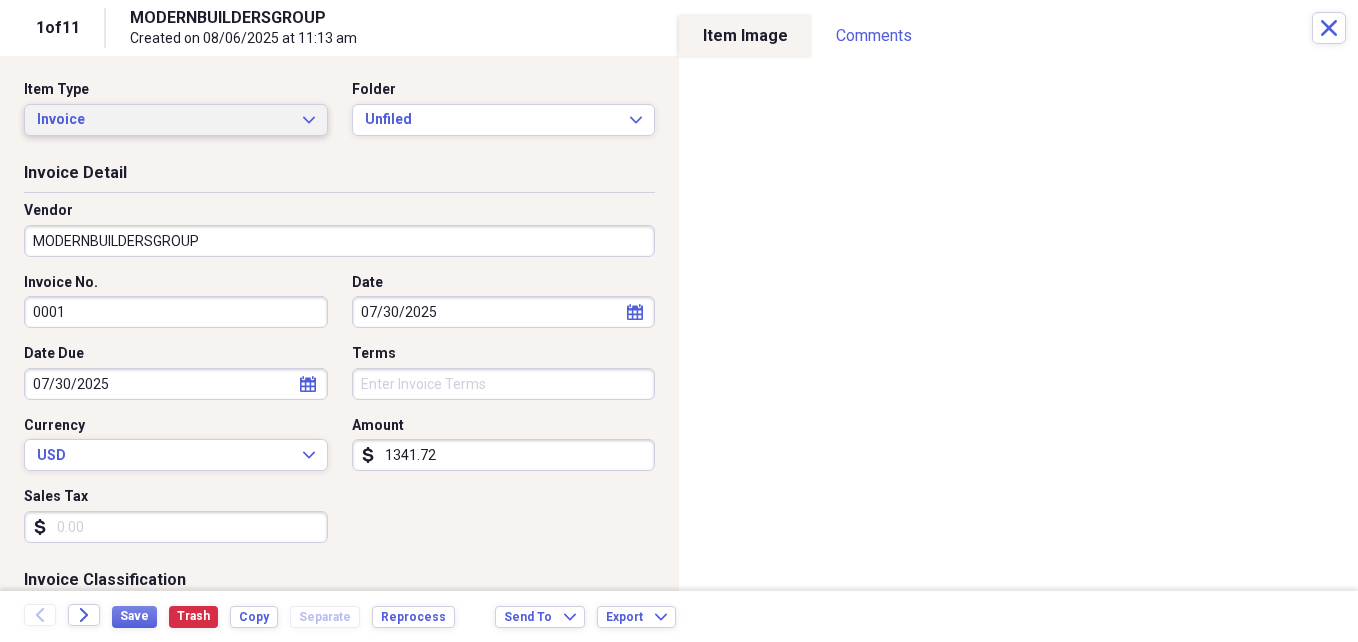 click on "Invoice" at bounding box center [164, 120] 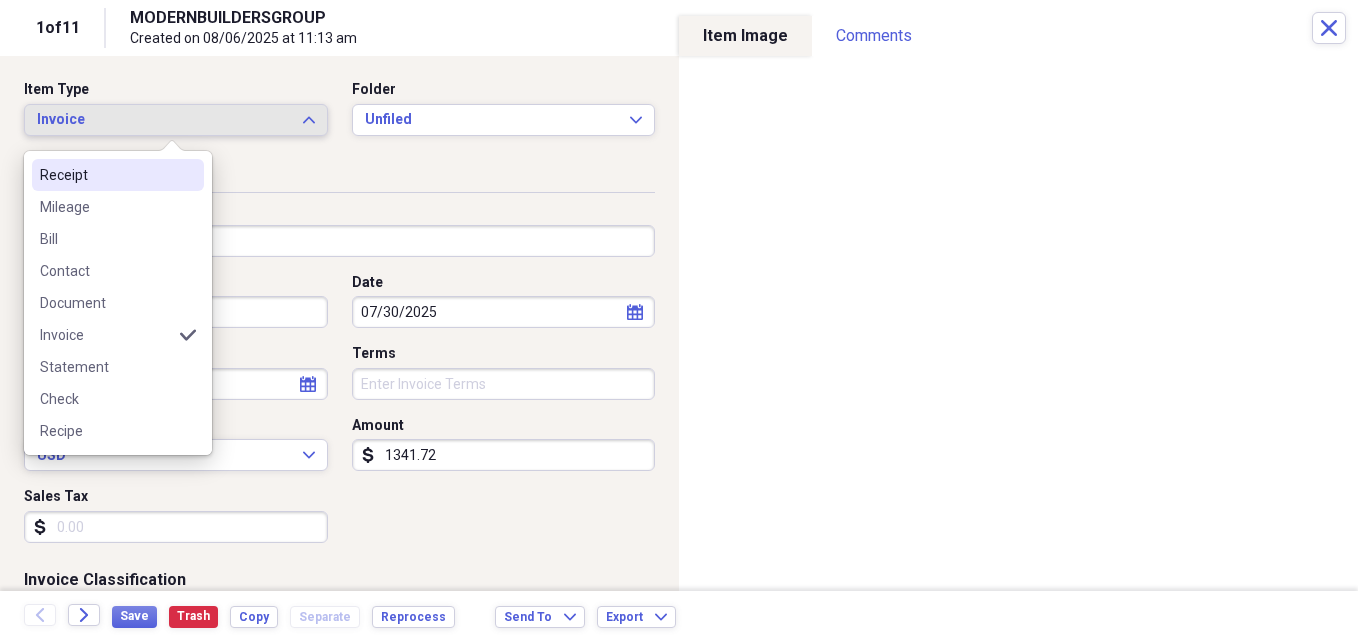 click on "Receipt" at bounding box center [118, 175] 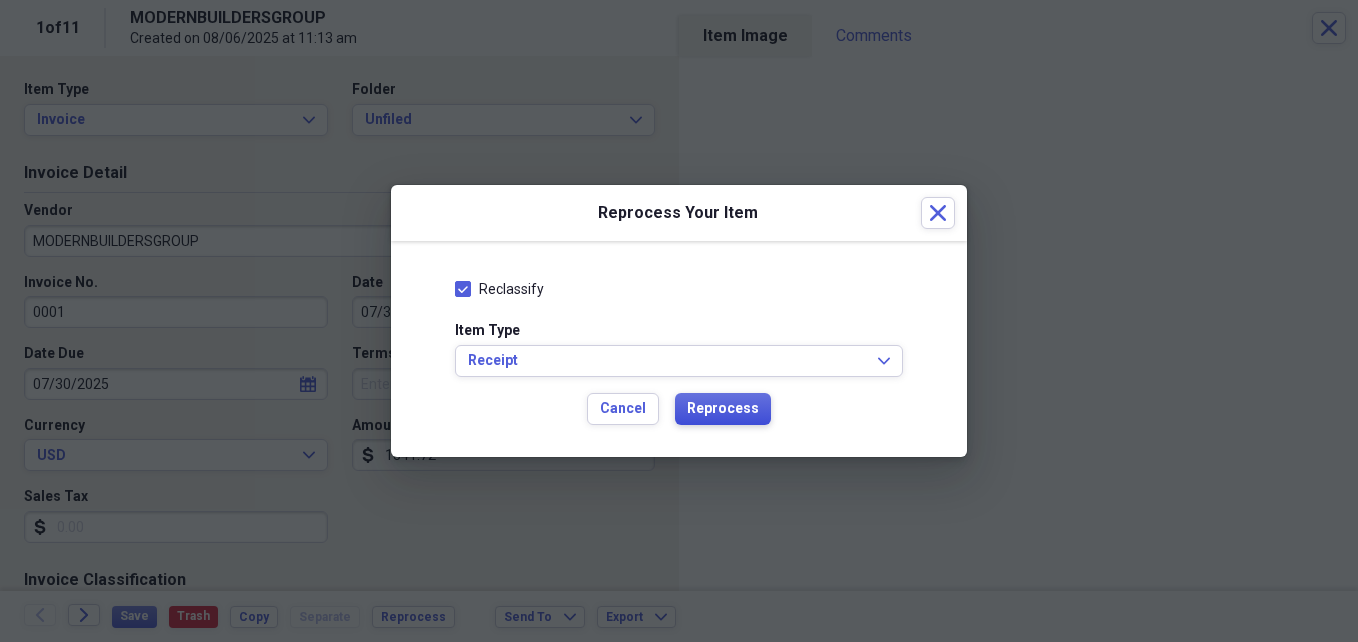click on "Reprocess" at bounding box center (723, 409) 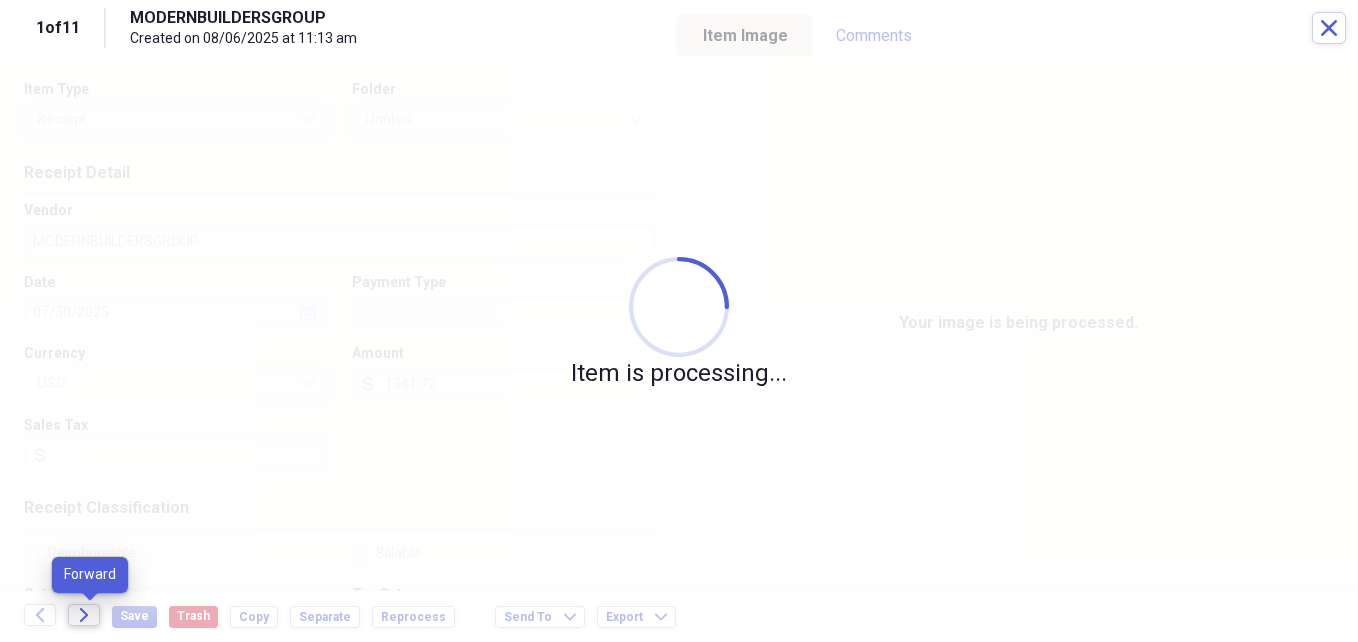 click on "Forward" 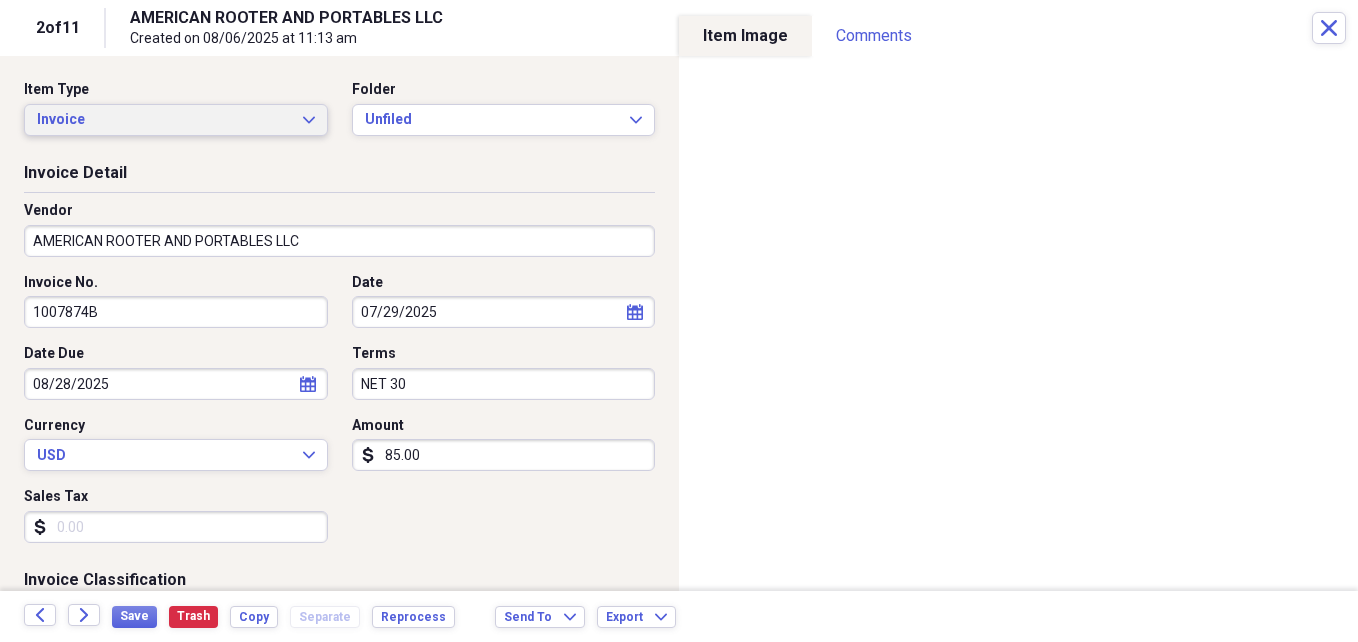 click on "Invoice" at bounding box center (164, 120) 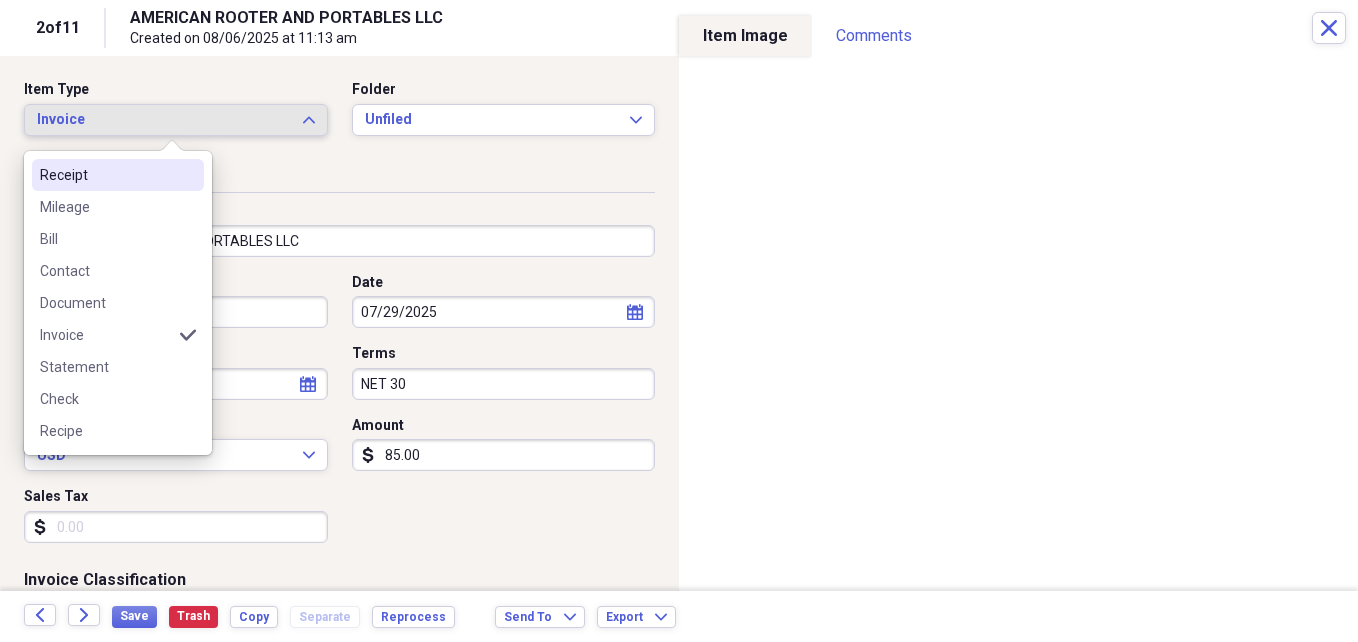 click on "Receipt" at bounding box center (106, 175) 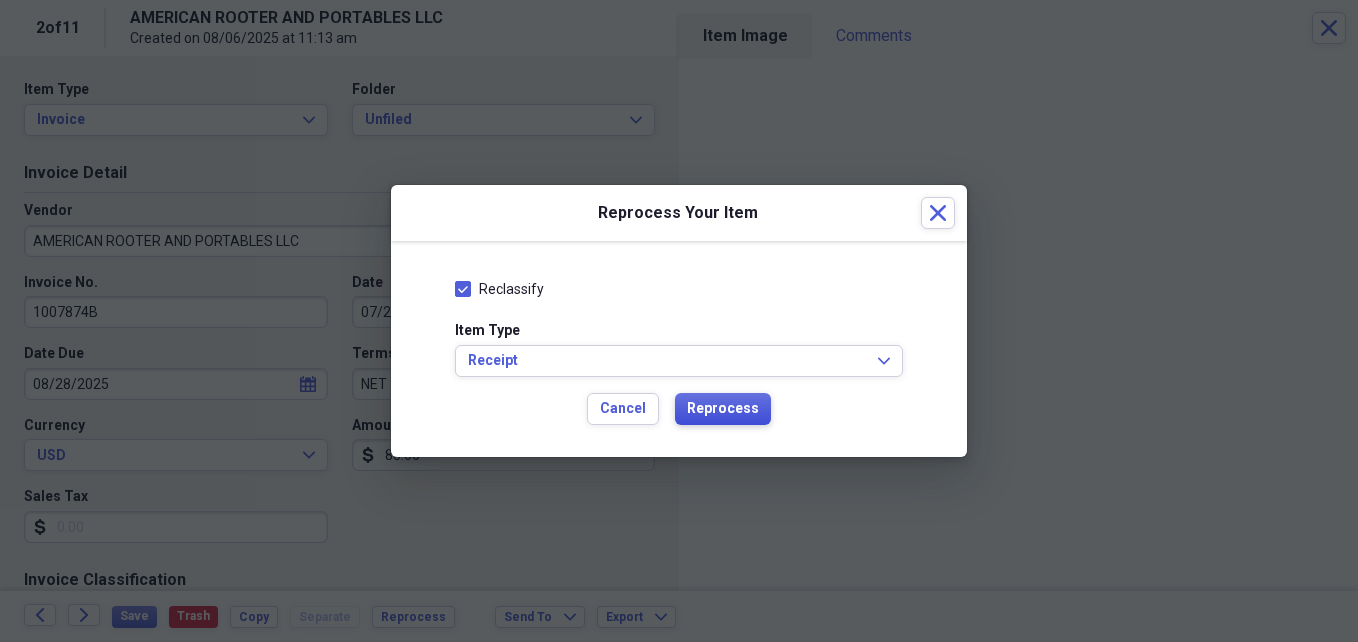 click on "Reprocess" at bounding box center (723, 409) 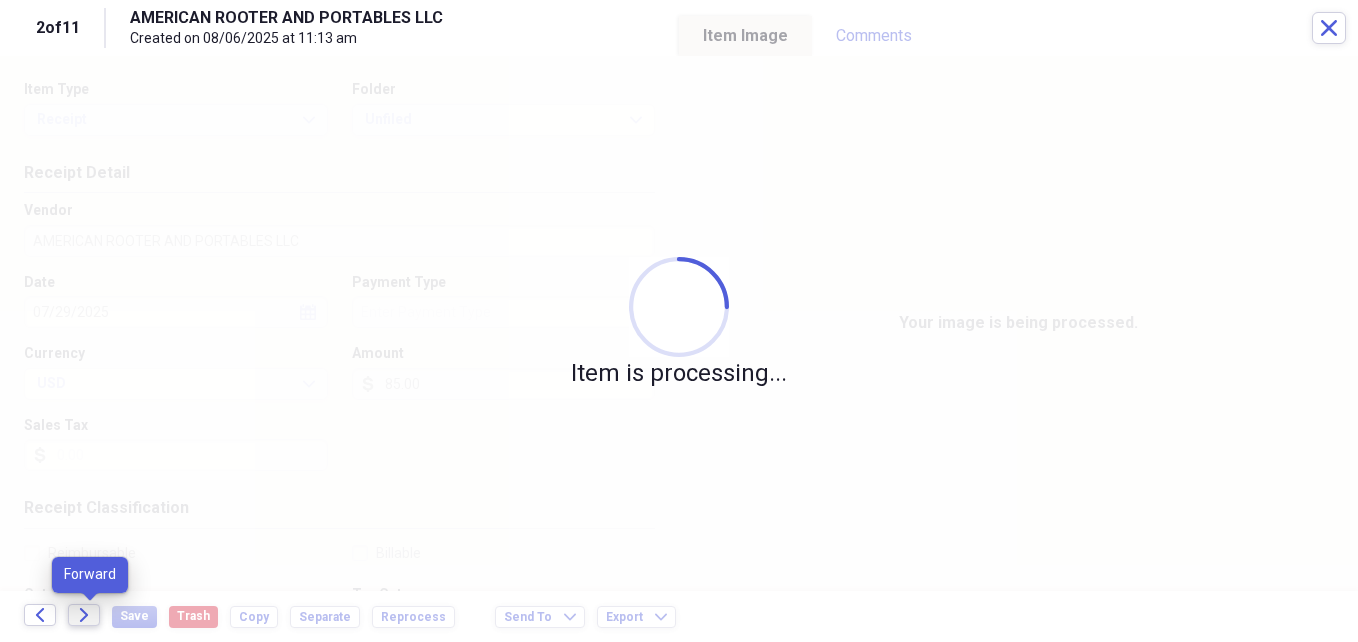click on "Forward" 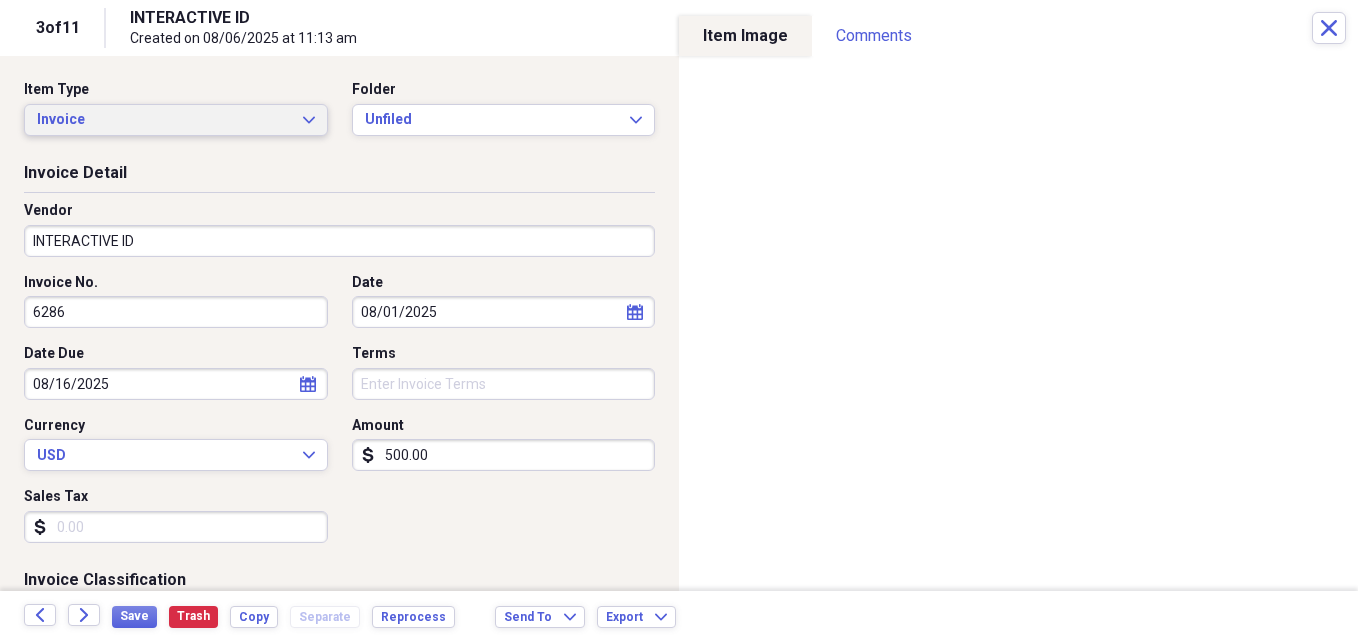 click on "Invoice" at bounding box center (164, 120) 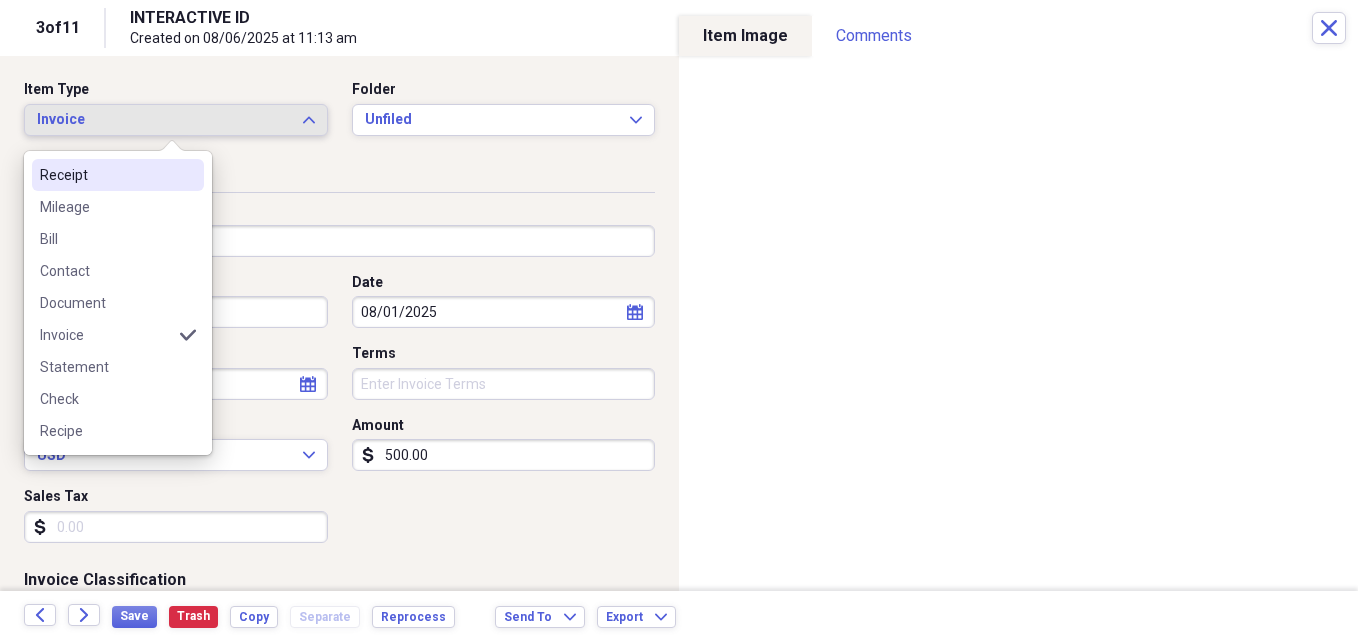 click on "Receipt" at bounding box center [106, 175] 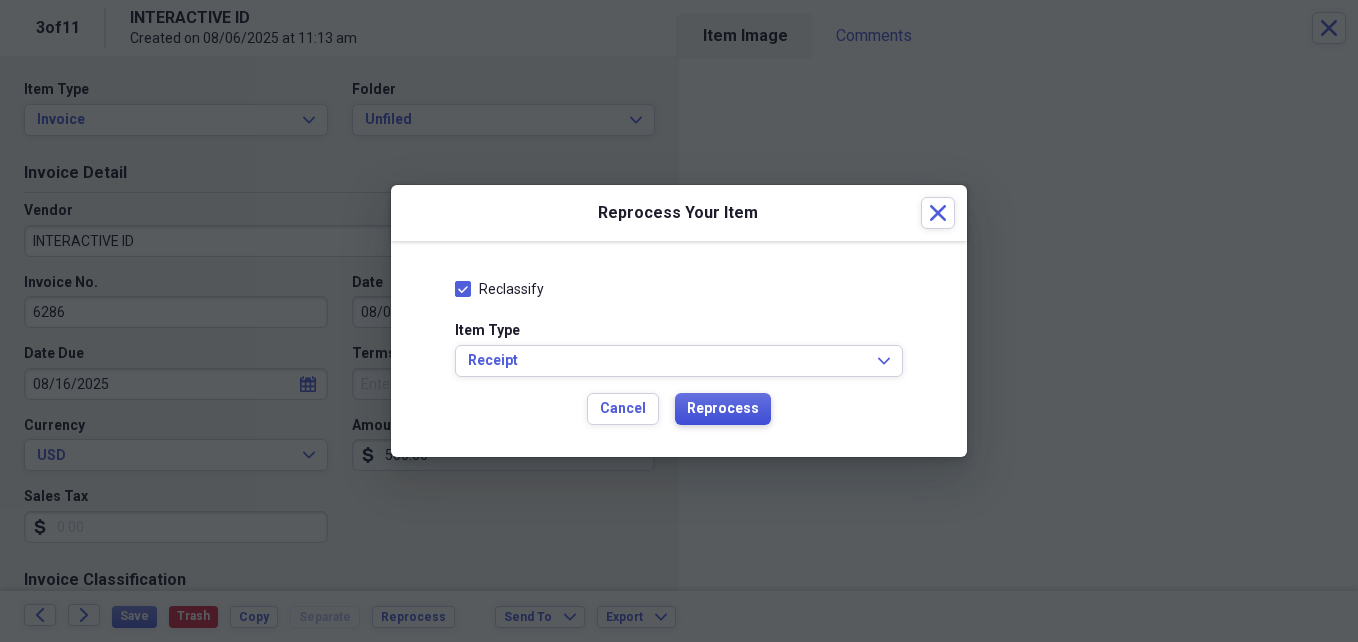 click on "Reprocess" at bounding box center [723, 409] 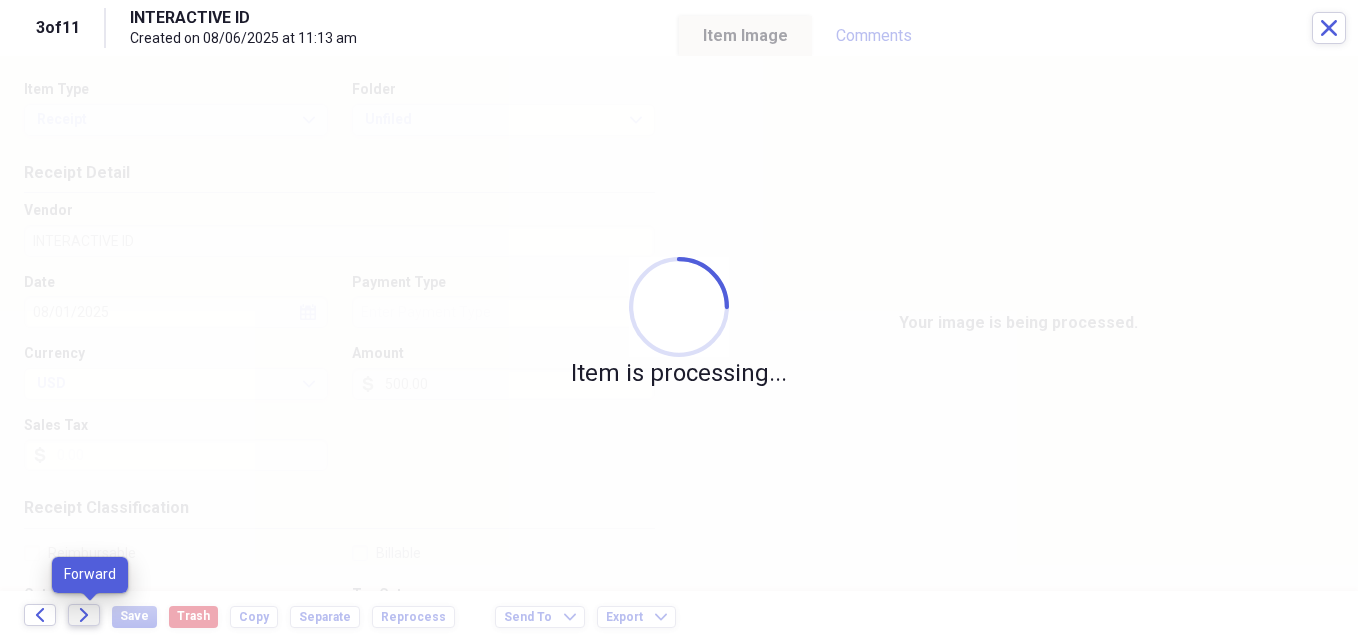 click on "Forward" 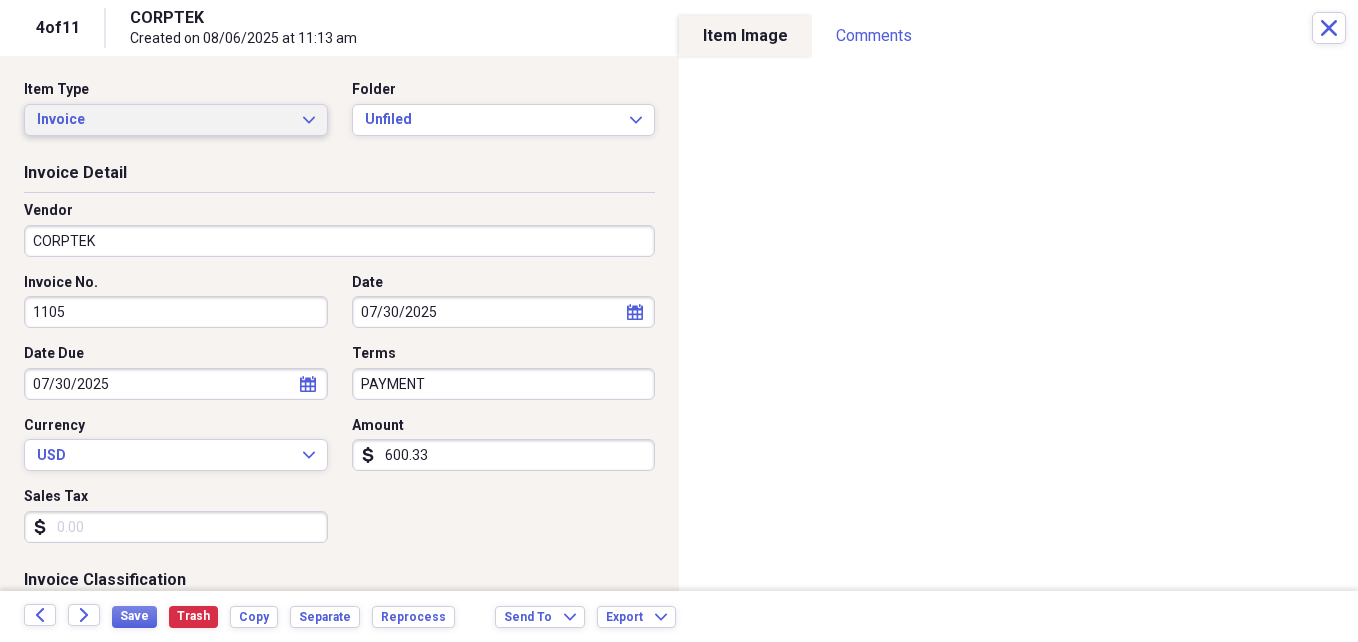 click on "Invoice" at bounding box center (164, 120) 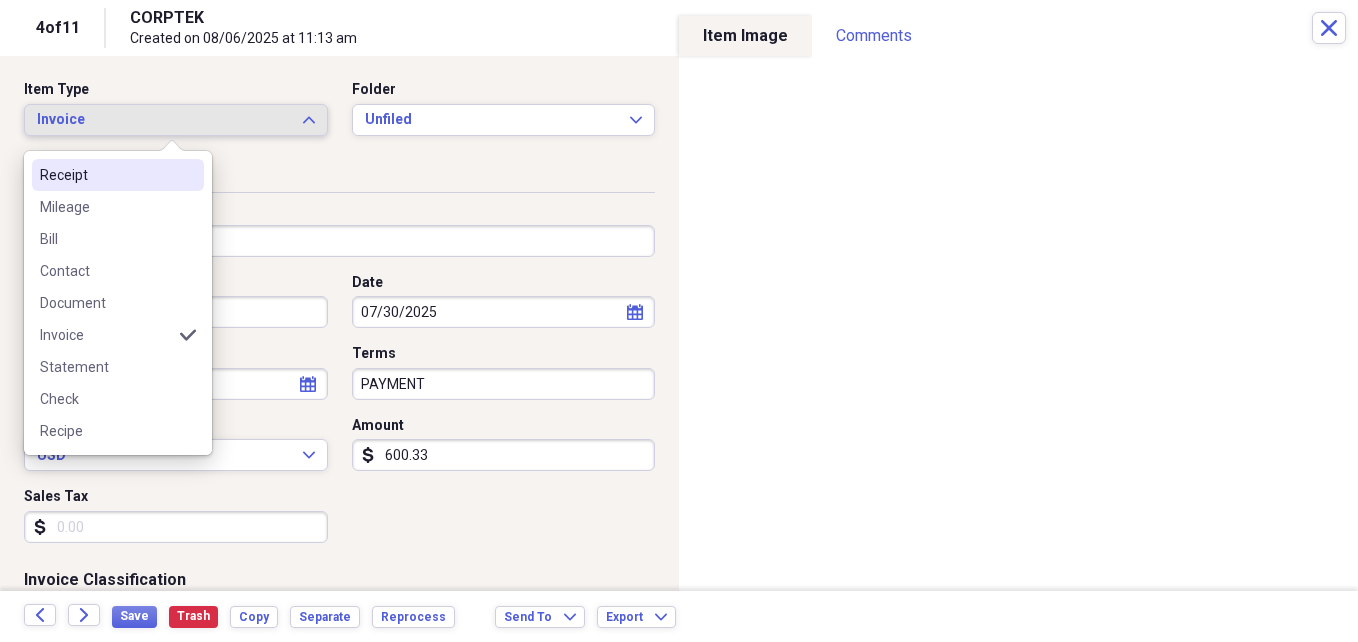 click on "Receipt" at bounding box center [106, 175] 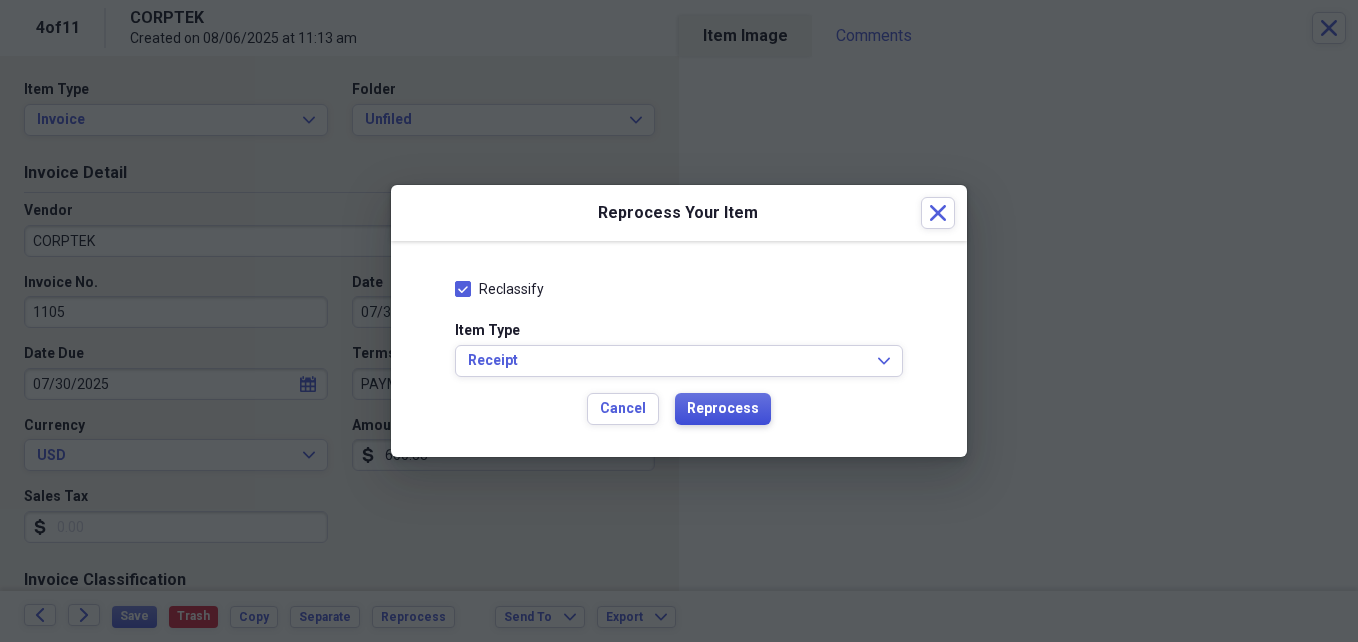click on "Reprocess" at bounding box center [723, 409] 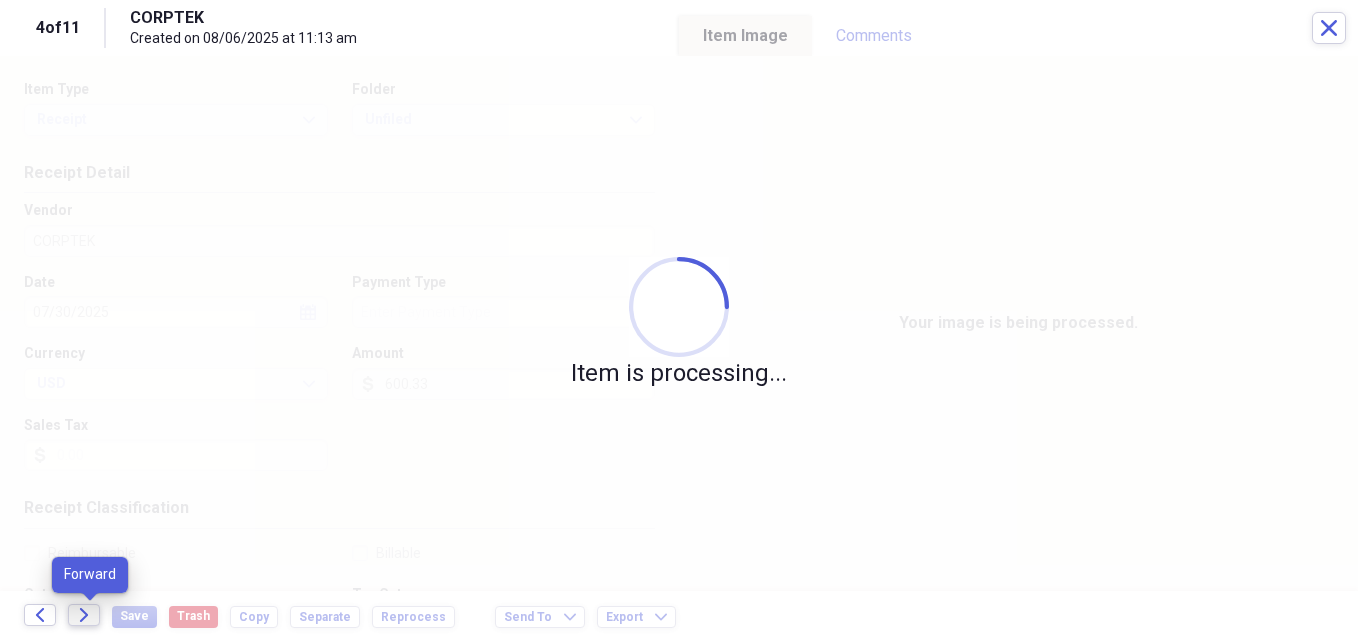 click on "Forward" 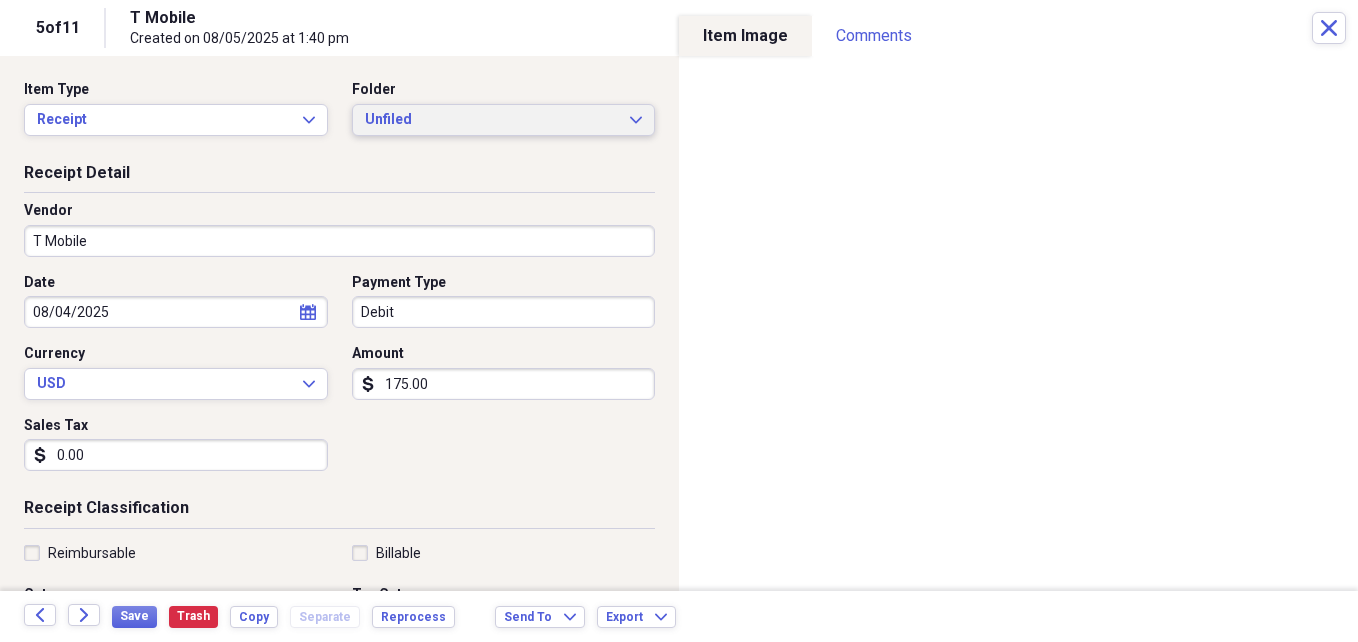 click on "Unfiled" at bounding box center [492, 120] 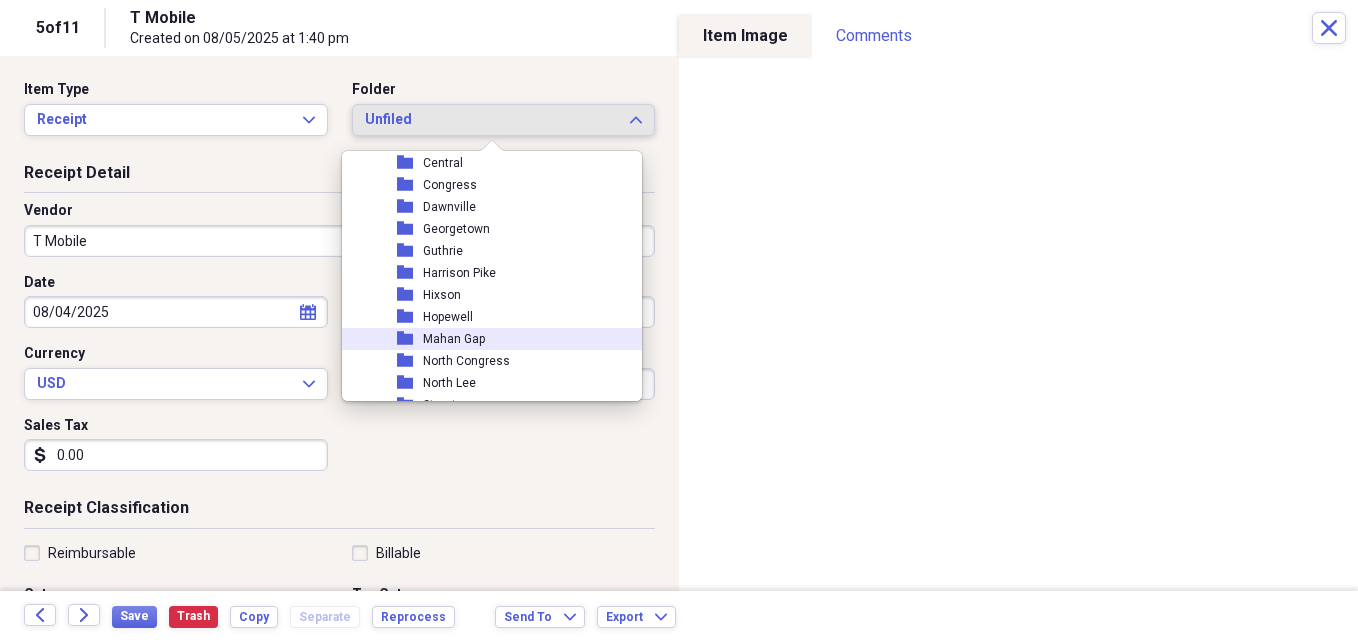 scroll, scrollTop: 425, scrollLeft: 0, axis: vertical 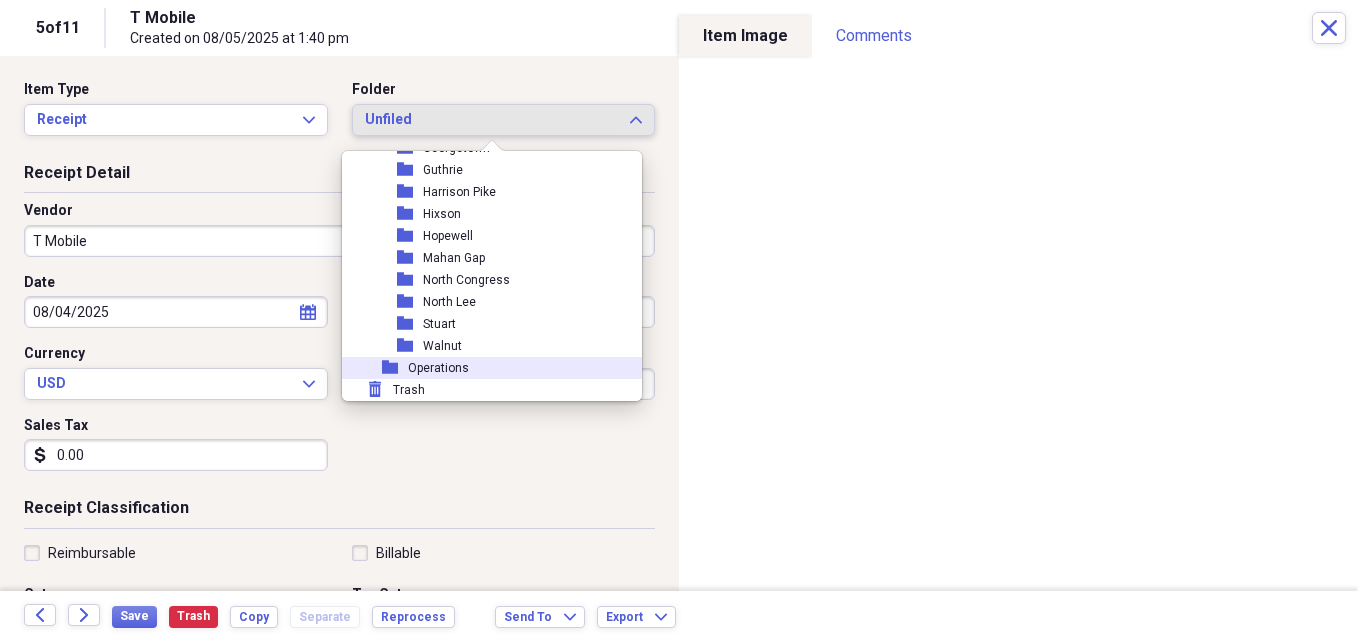 click on "folder Operations" at bounding box center [484, 368] 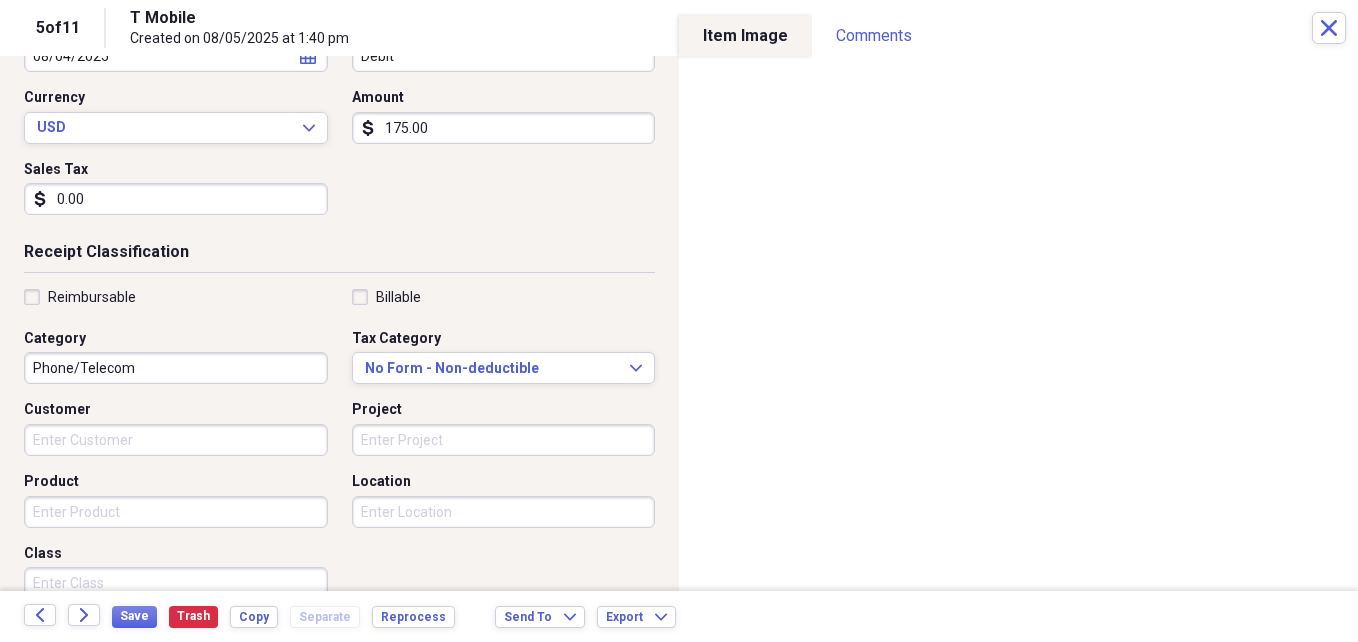 scroll, scrollTop: 300, scrollLeft: 0, axis: vertical 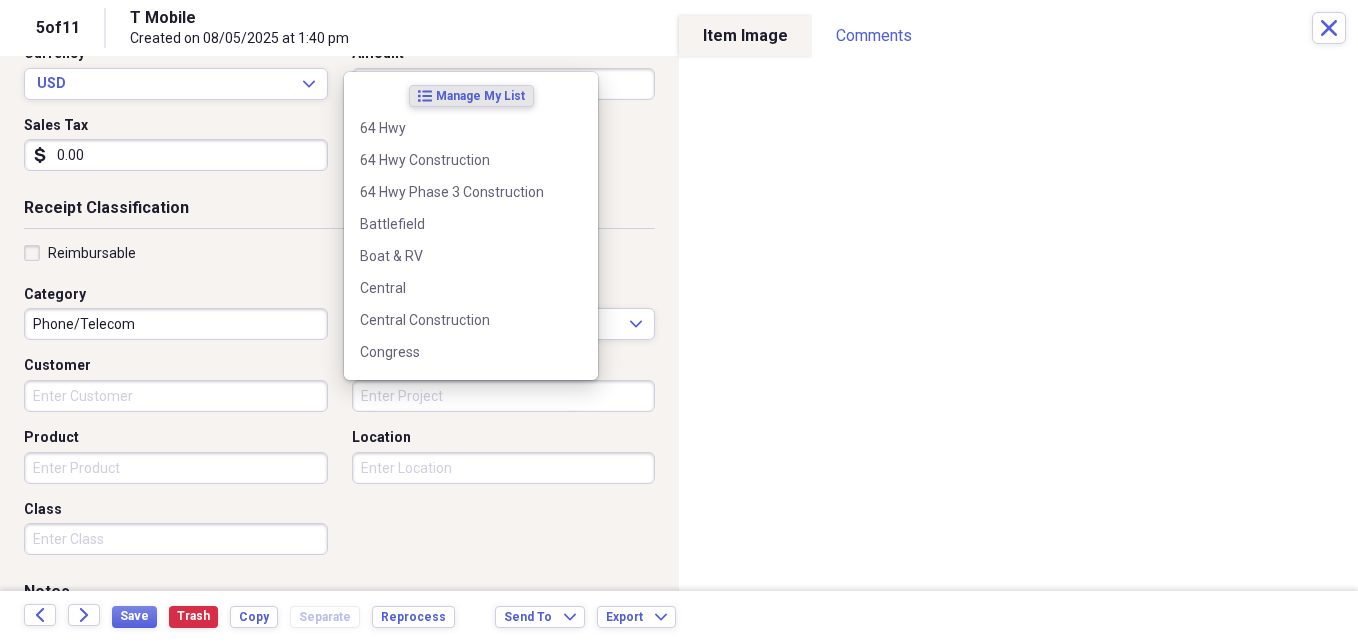 click on "Project" at bounding box center [504, 396] 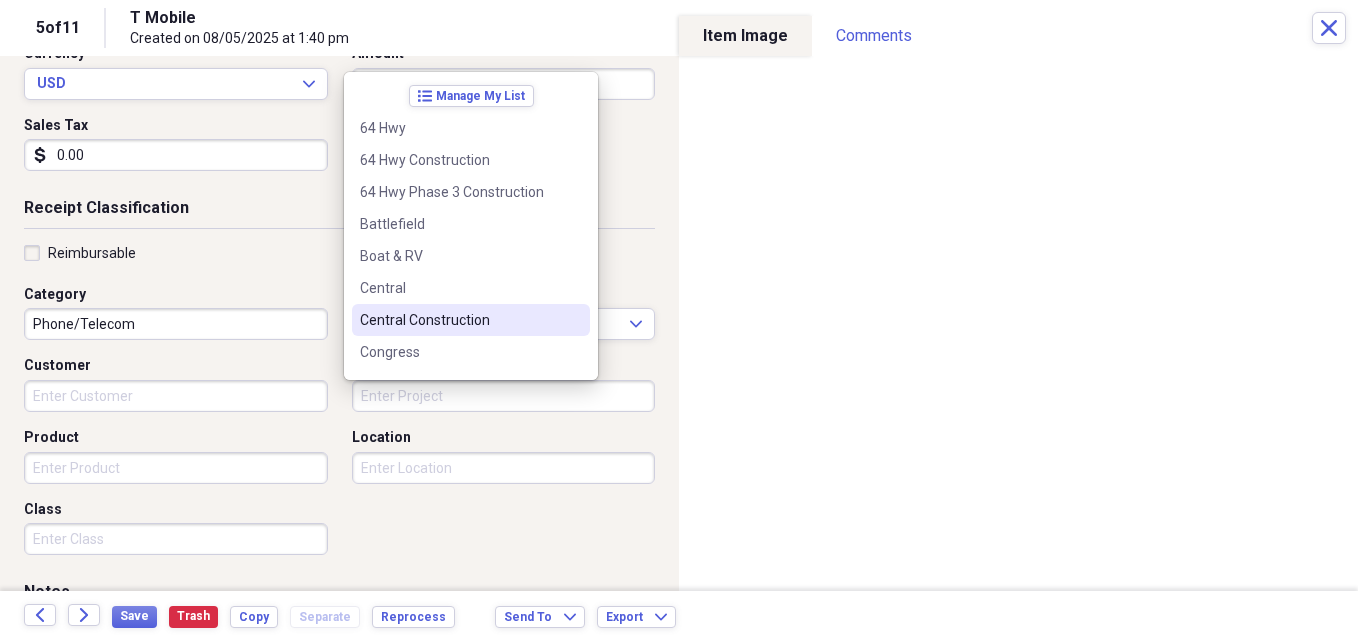 scroll, scrollTop: 540, scrollLeft: 0, axis: vertical 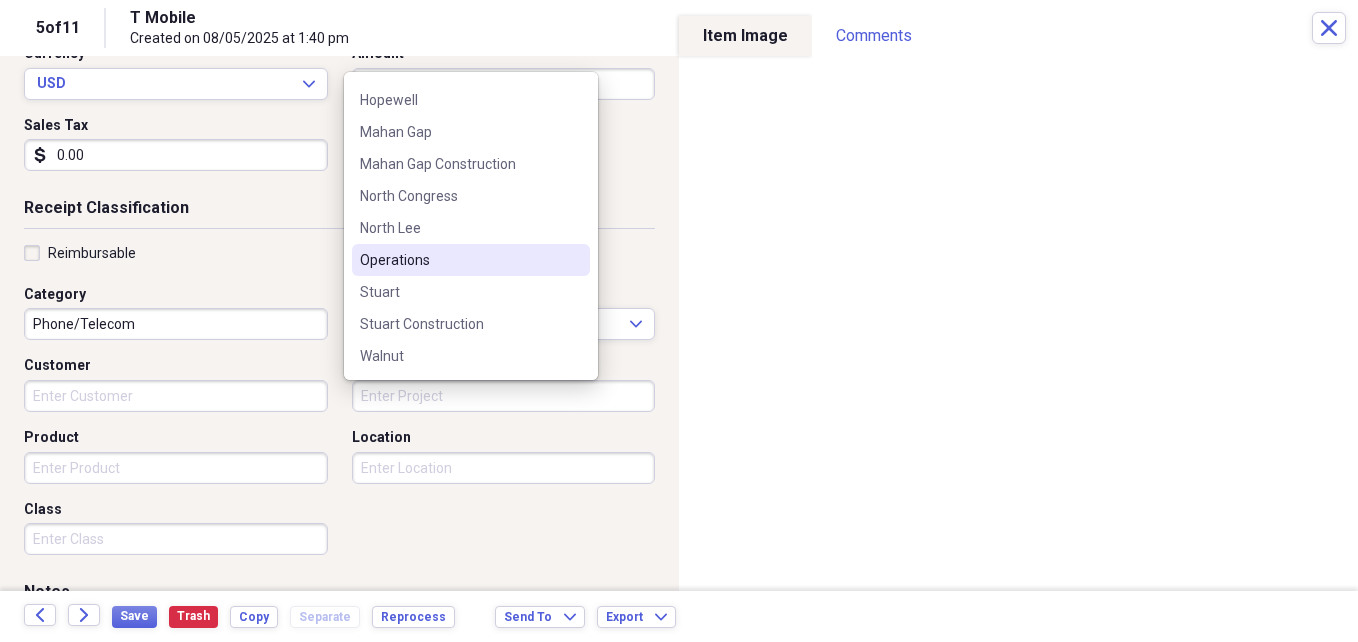 drag, startPoint x: 446, startPoint y: 261, endPoint x: 454, endPoint y: 280, distance: 20.615528 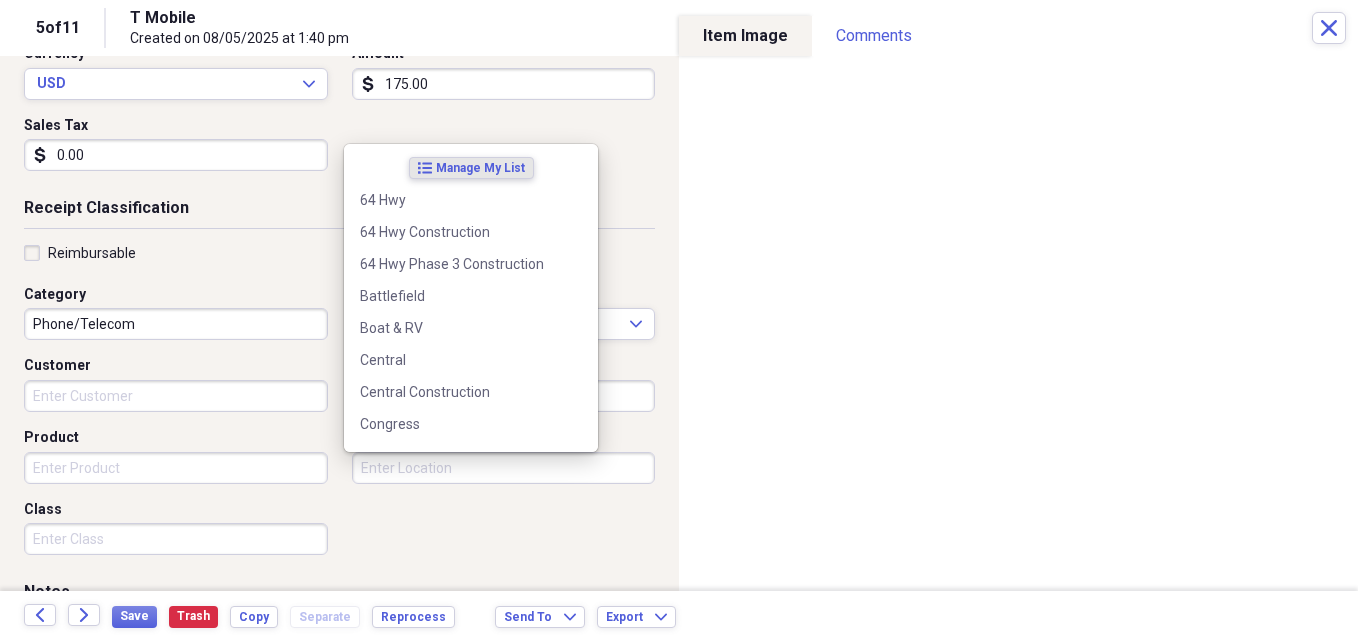 drag, startPoint x: 487, startPoint y: 464, endPoint x: 488, endPoint y: 453, distance: 11.045361 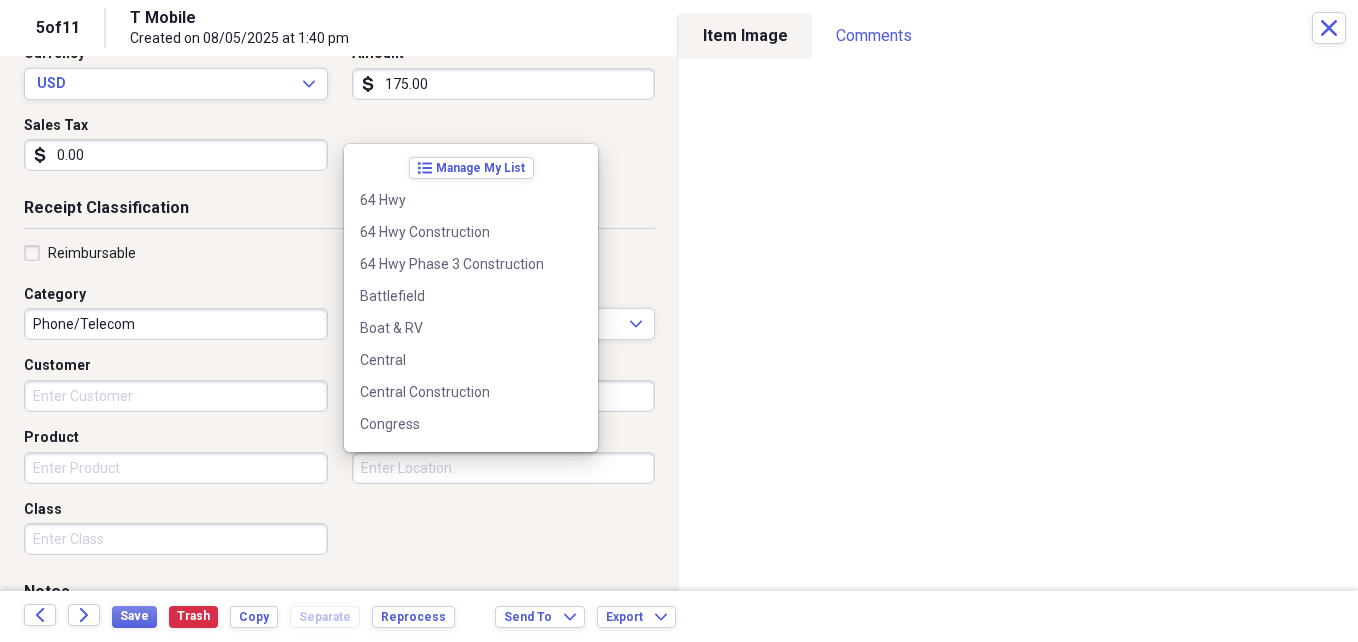scroll, scrollTop: 540, scrollLeft: 0, axis: vertical 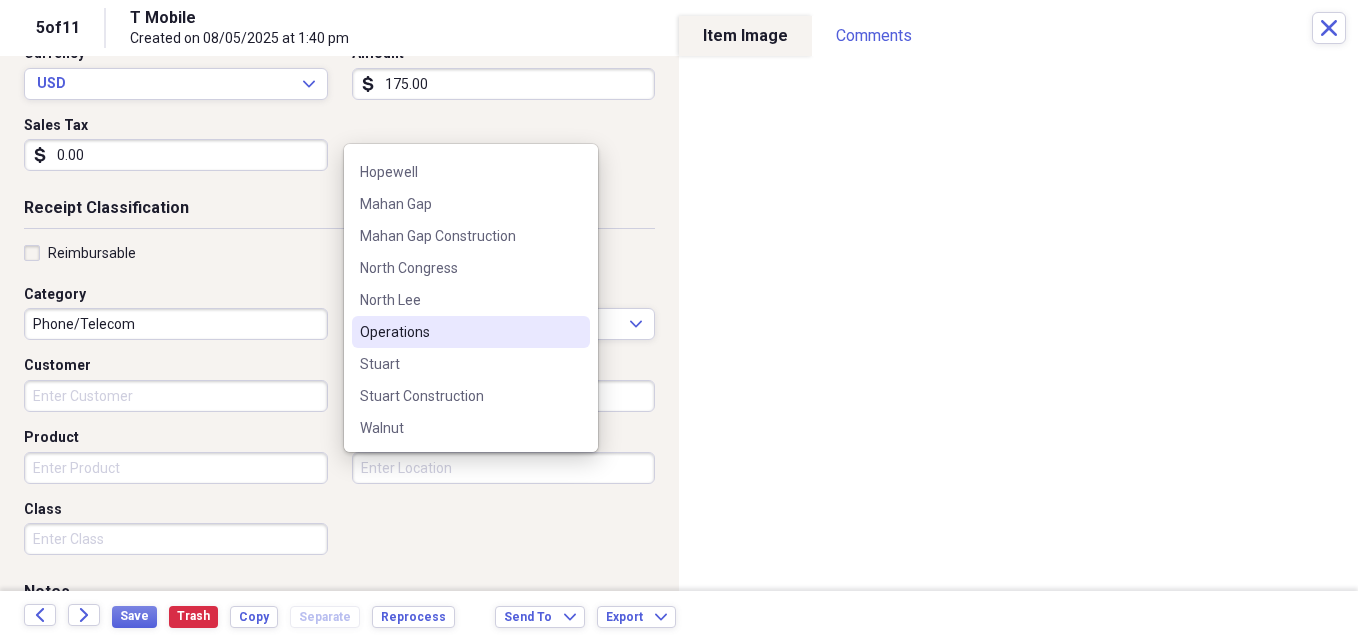 click on "Operations" at bounding box center (459, 332) 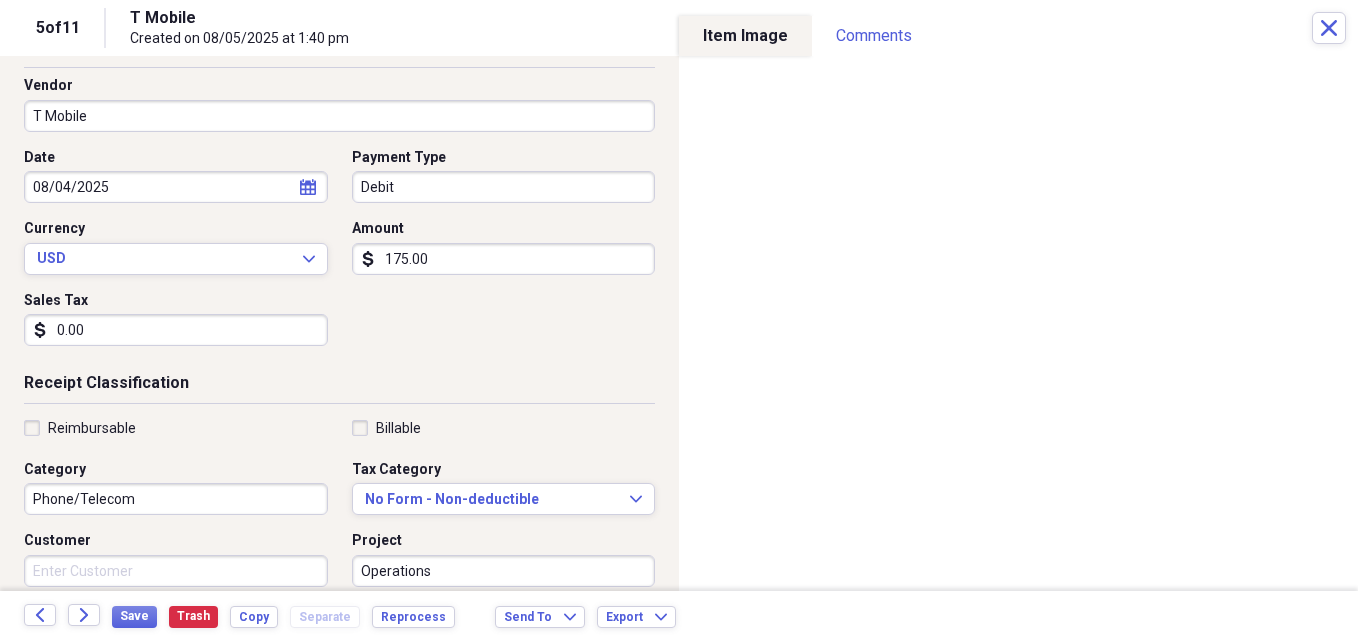 scroll, scrollTop: 0, scrollLeft: 0, axis: both 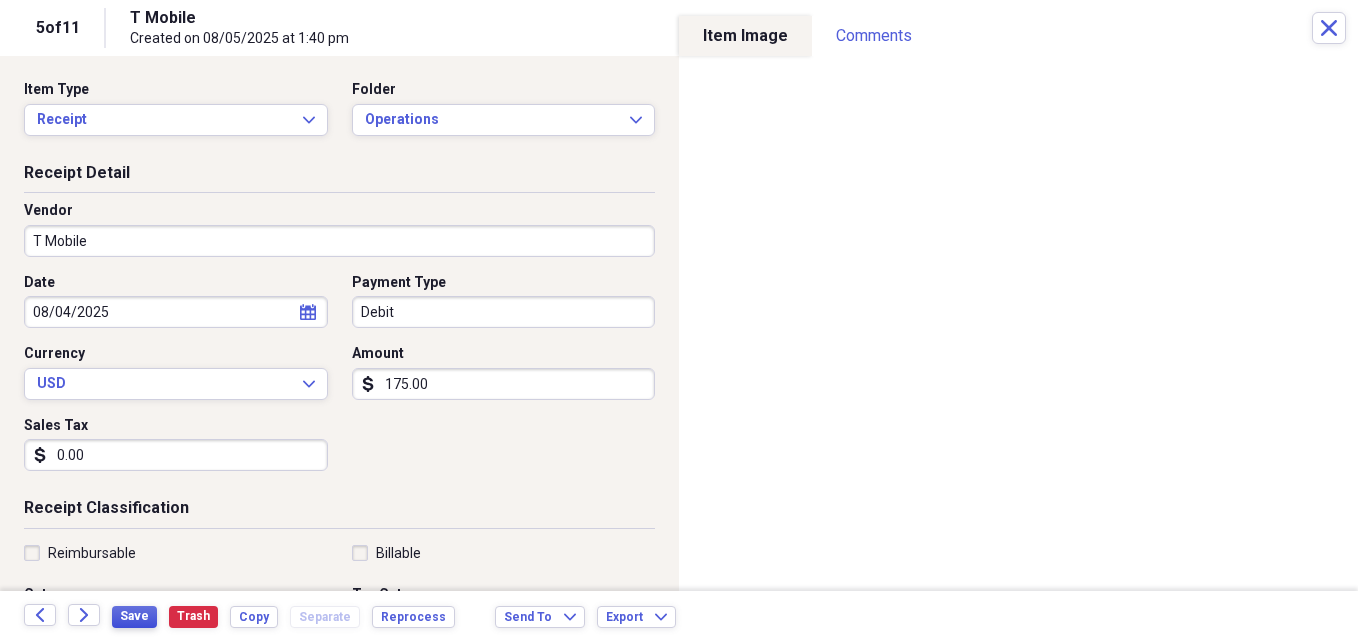 click on "Save" at bounding box center (134, 616) 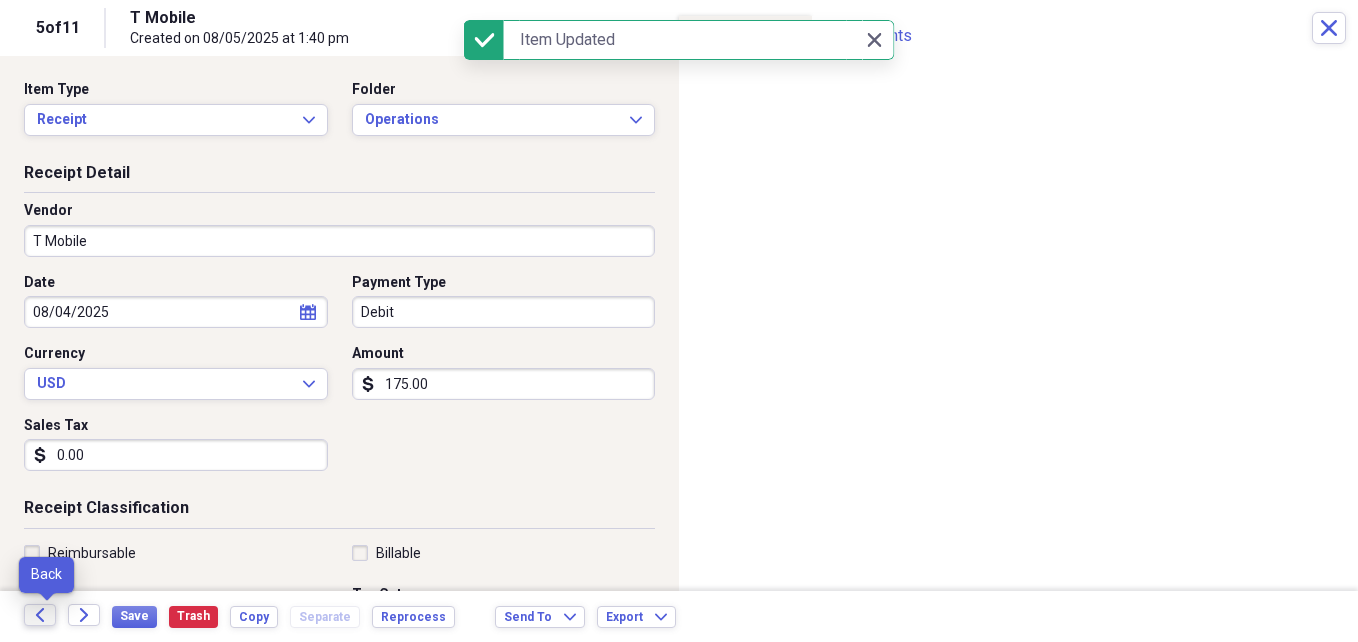 click on "Back" 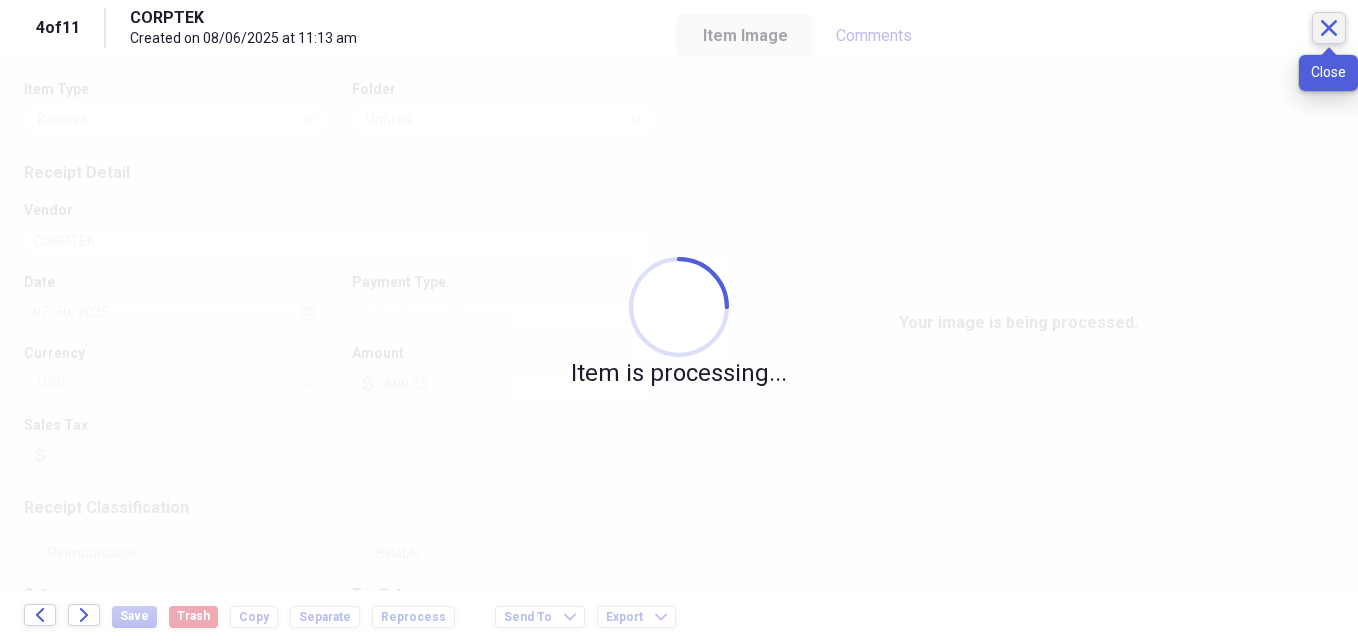 click 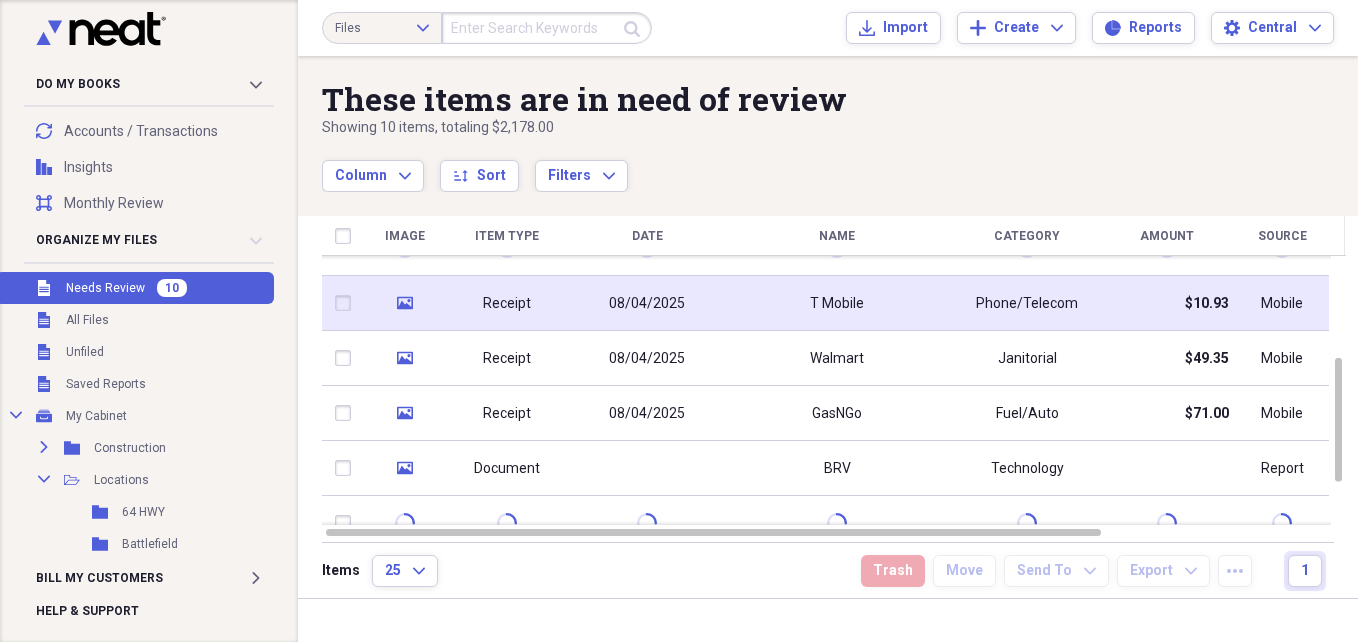 click on "08/04/2025" at bounding box center (647, 303) 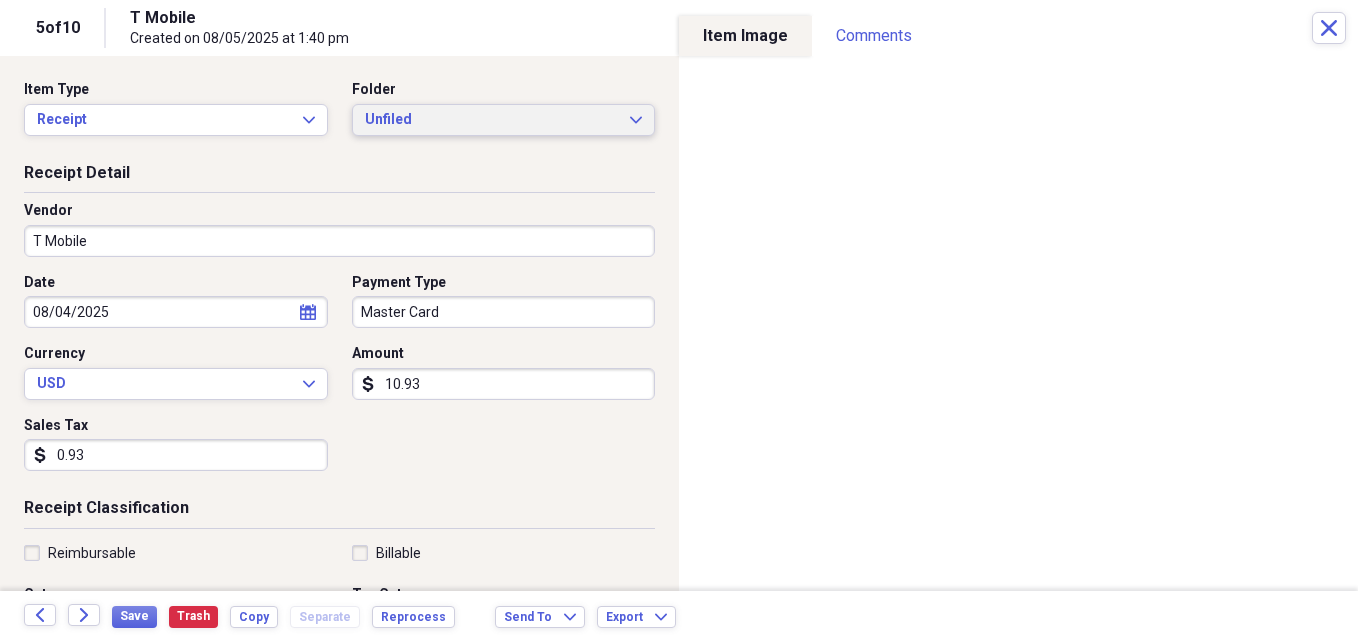 click on "Unfiled" at bounding box center [492, 120] 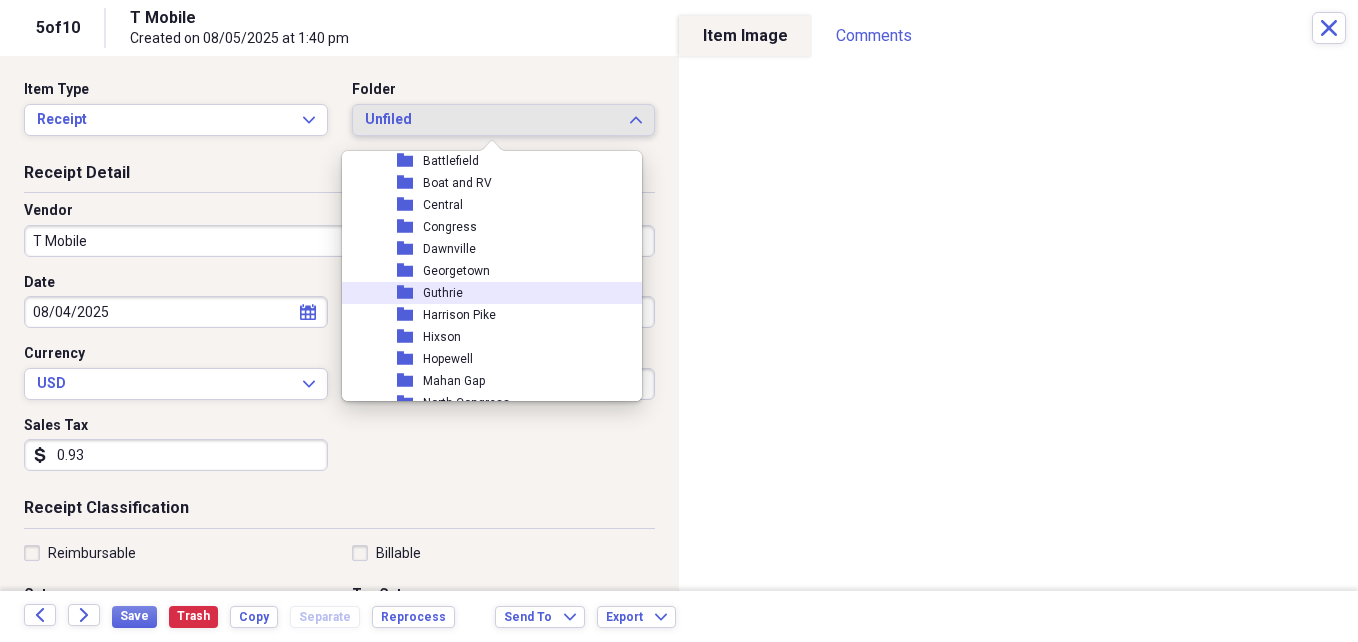 scroll, scrollTop: 300, scrollLeft: 0, axis: vertical 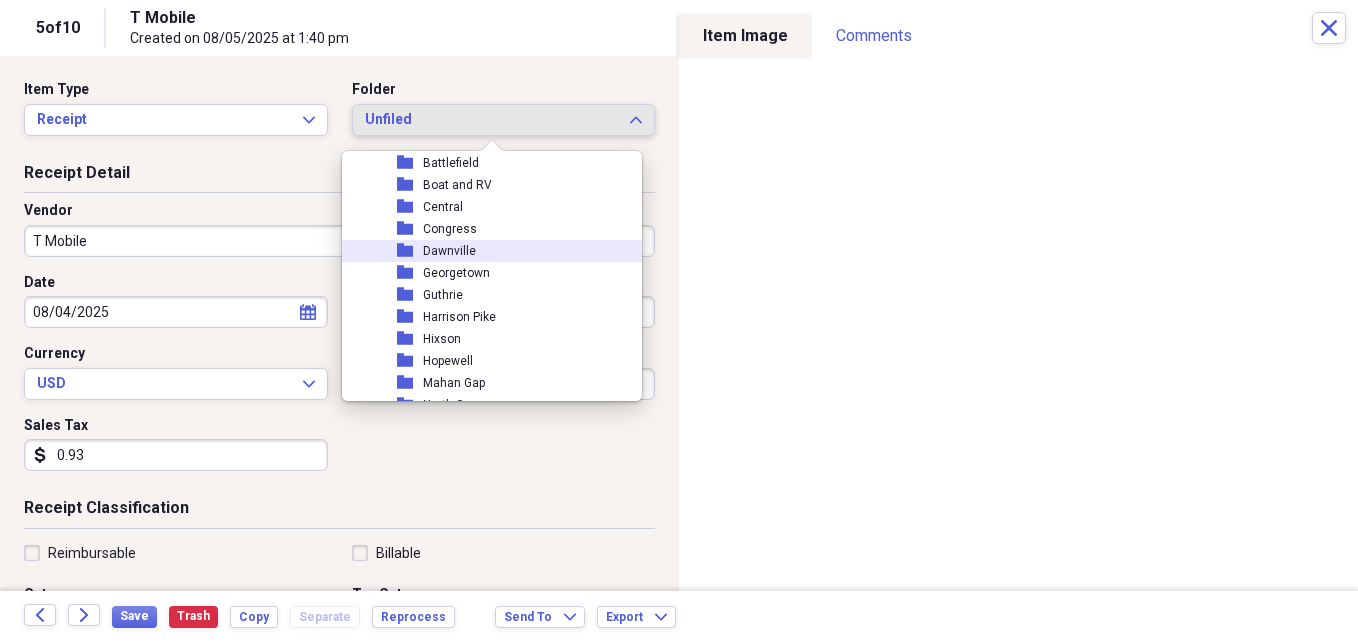click on "folder Dawnville" at bounding box center (484, 251) 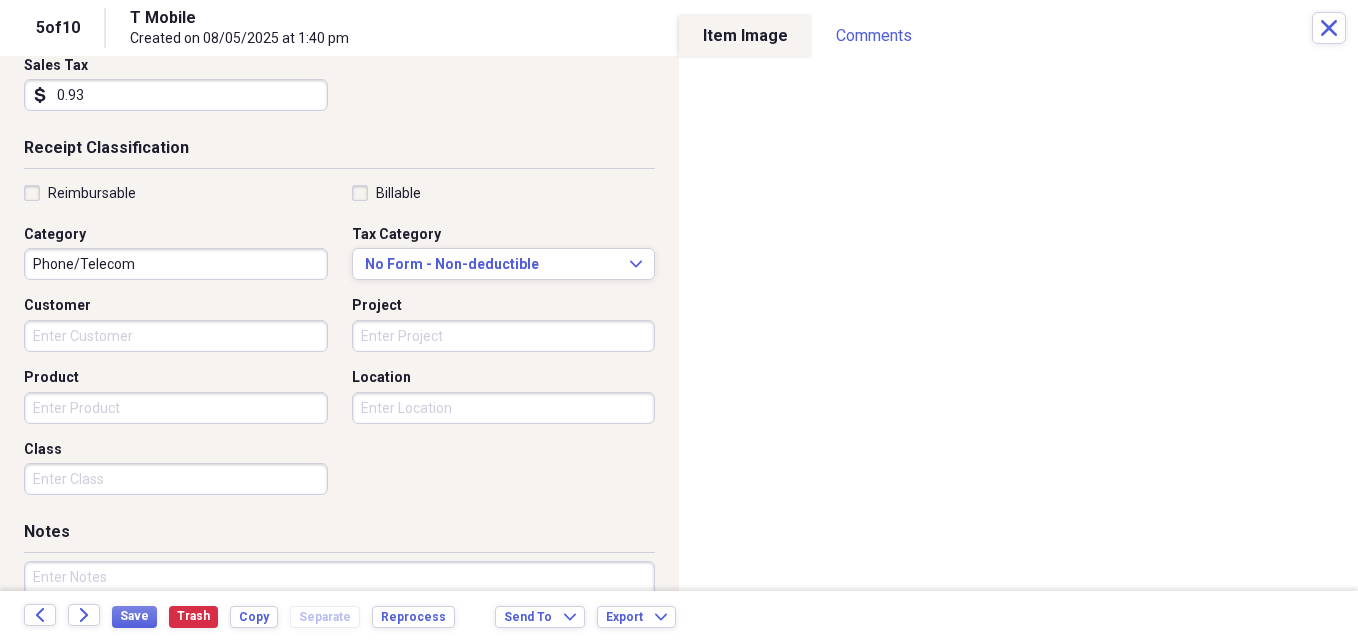 scroll, scrollTop: 400, scrollLeft: 0, axis: vertical 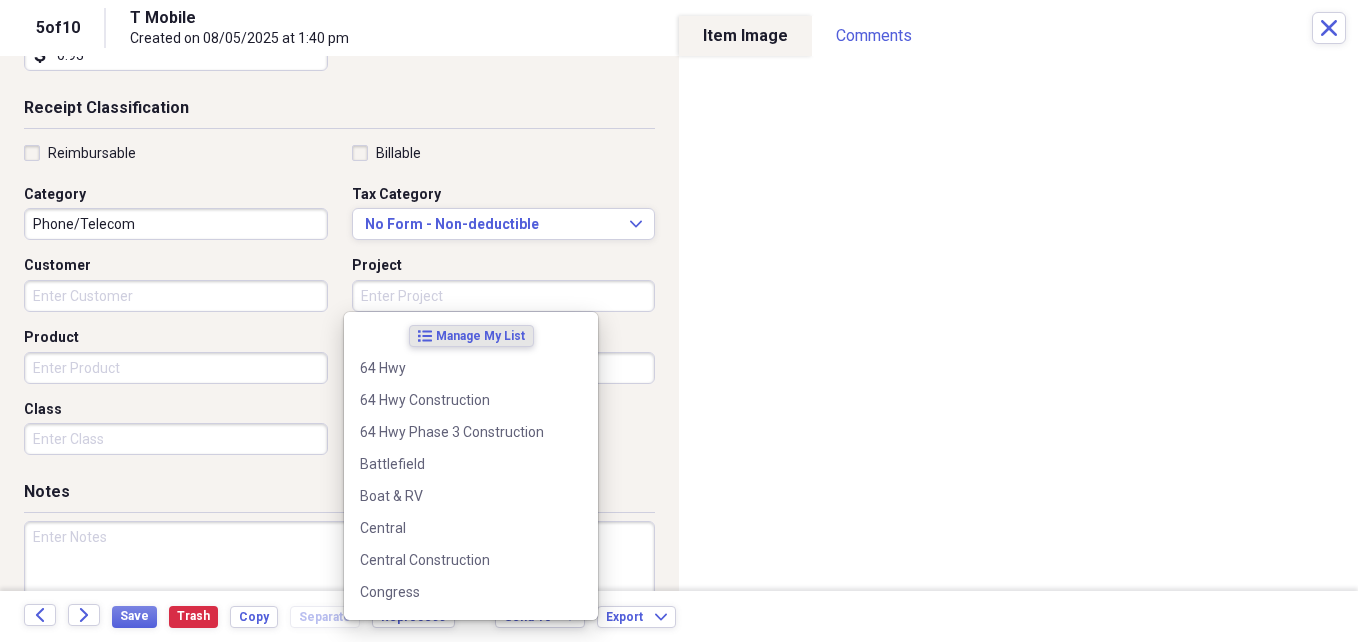 click on "Project" at bounding box center [504, 296] 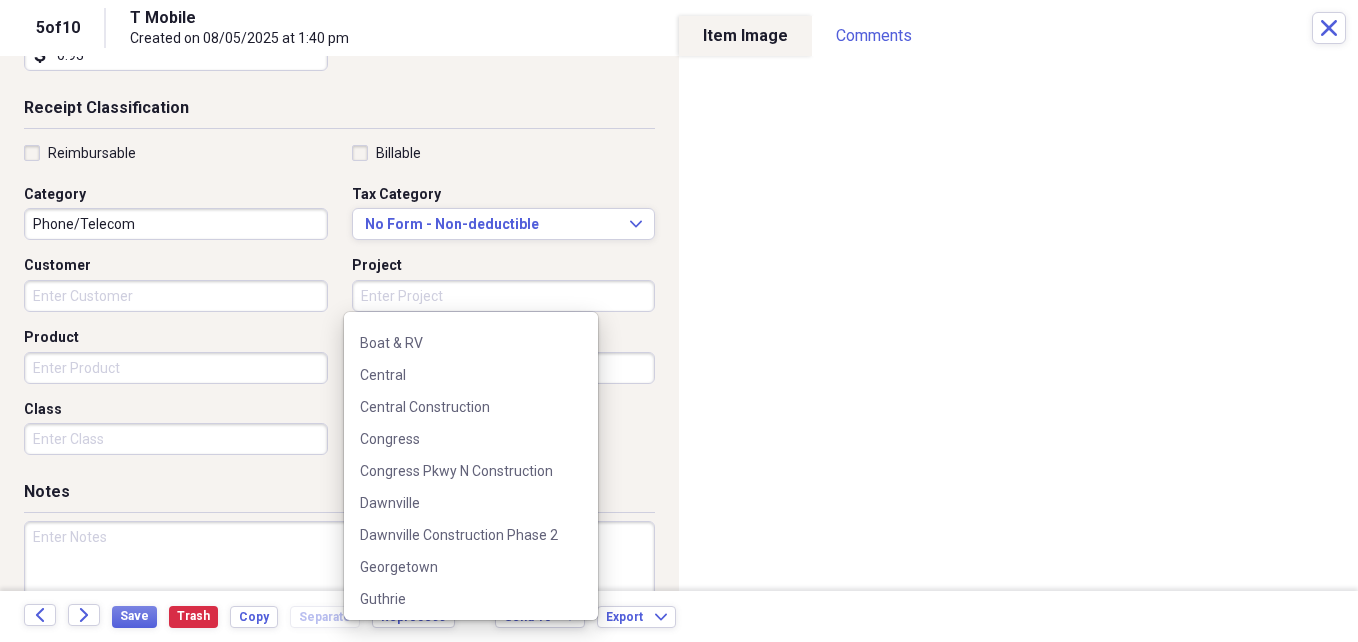 scroll, scrollTop: 200, scrollLeft: 0, axis: vertical 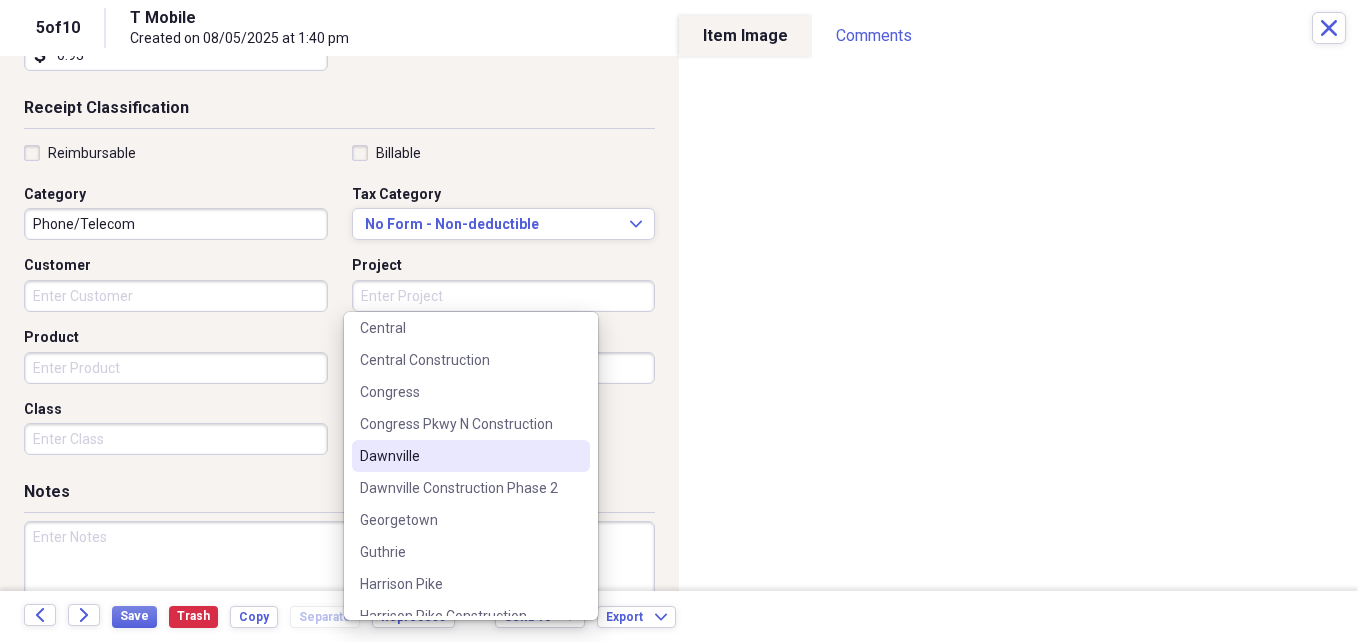 click on "Dawnville" at bounding box center (459, 456) 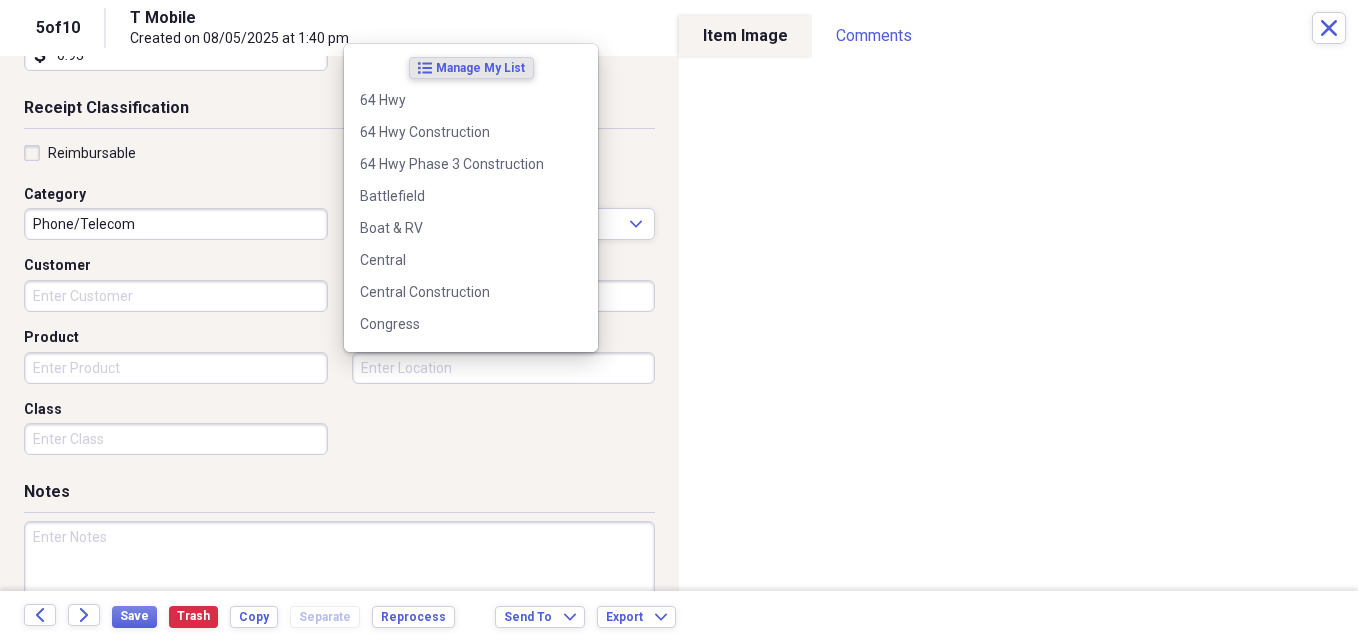 click on "These items are in need of review Showing 10 items , totaling $2,178.00" at bounding box center (679, 321) 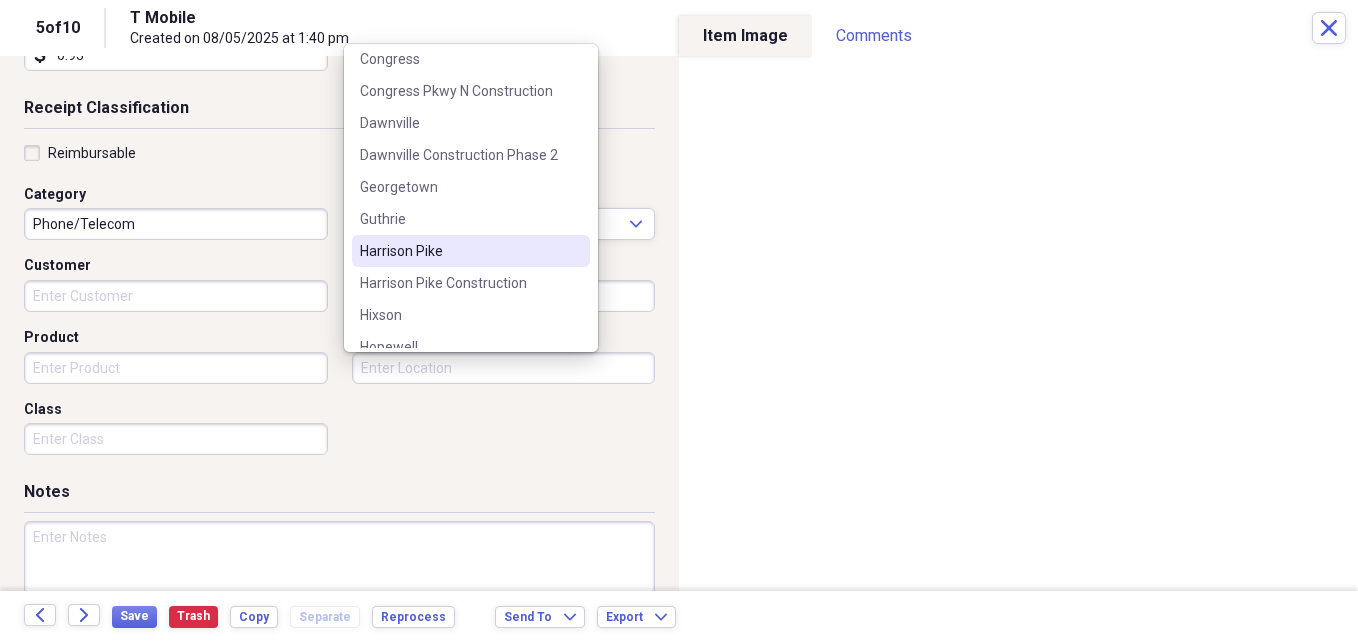 scroll, scrollTop: 300, scrollLeft: 0, axis: vertical 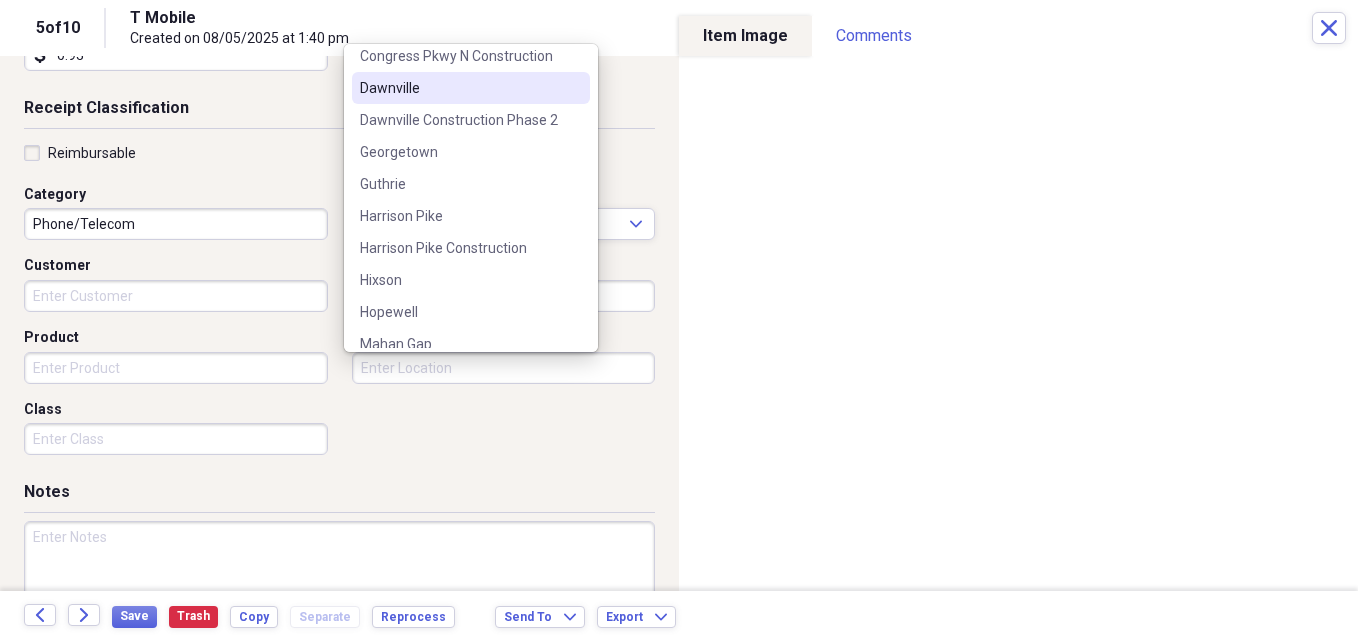 click on "Dawnville" at bounding box center (471, 88) 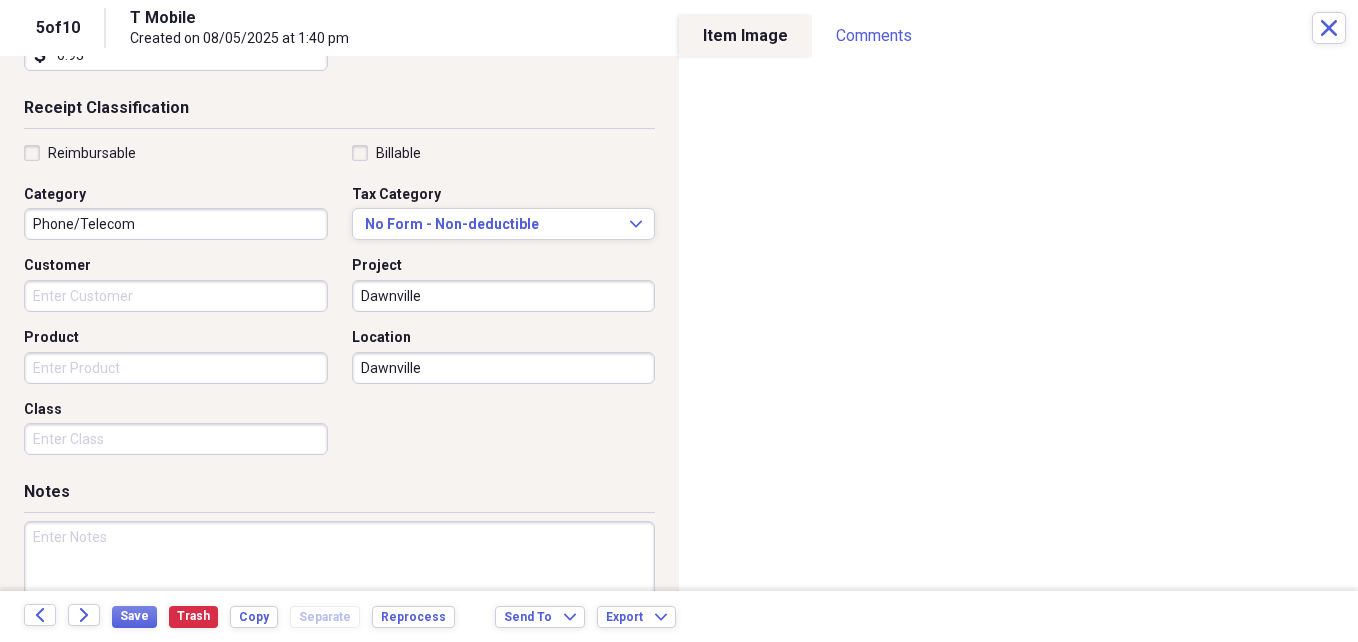 click on "Category Phone/Telecom" at bounding box center (182, 213) 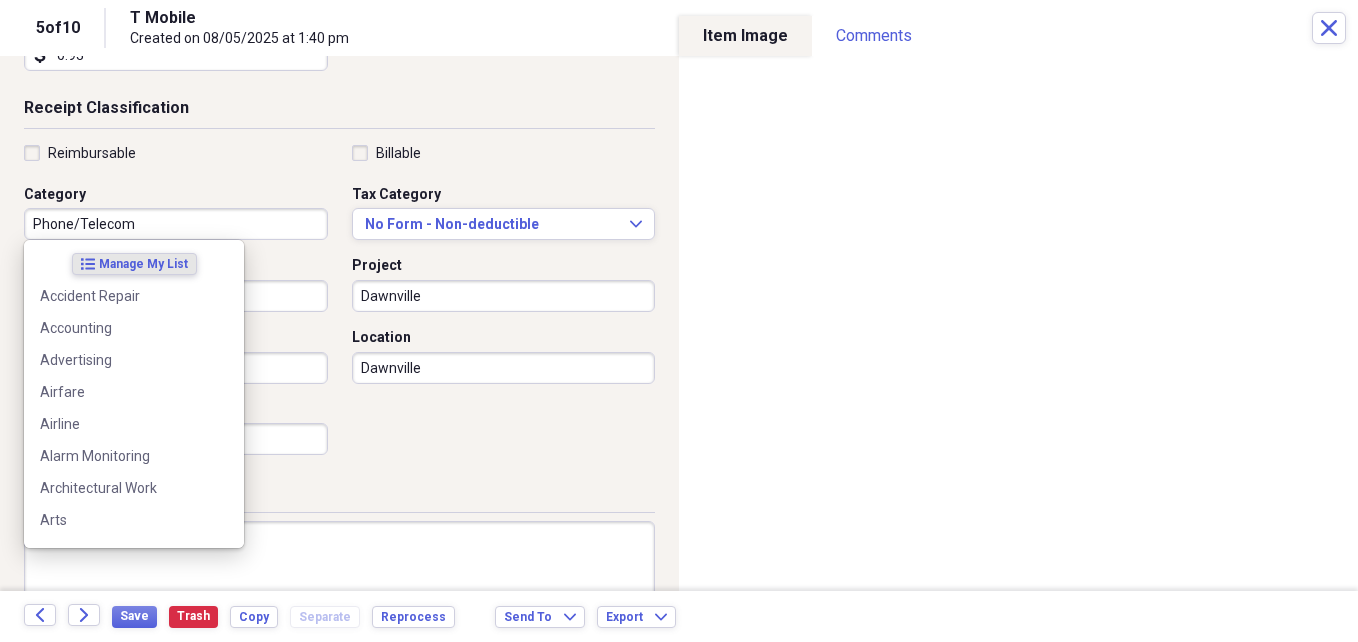 click on "Phone/Telecom" at bounding box center (176, 224) 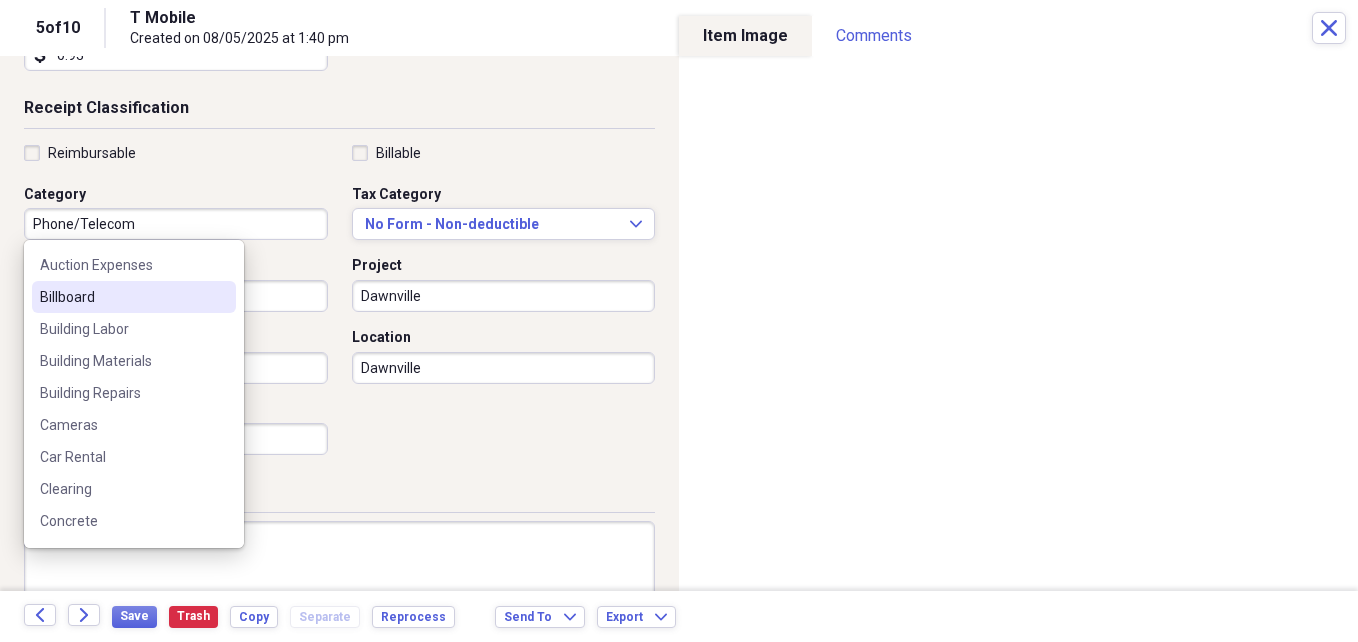 scroll, scrollTop: 300, scrollLeft: 0, axis: vertical 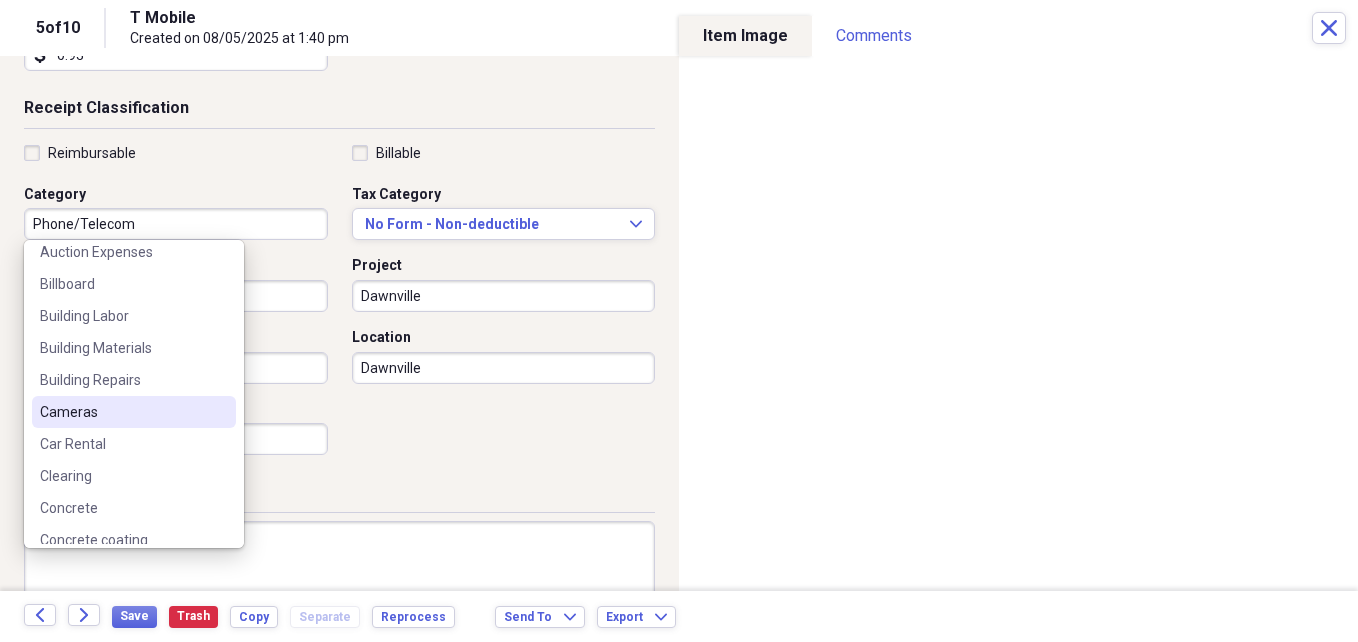 click on "Cameras" at bounding box center [122, 412] 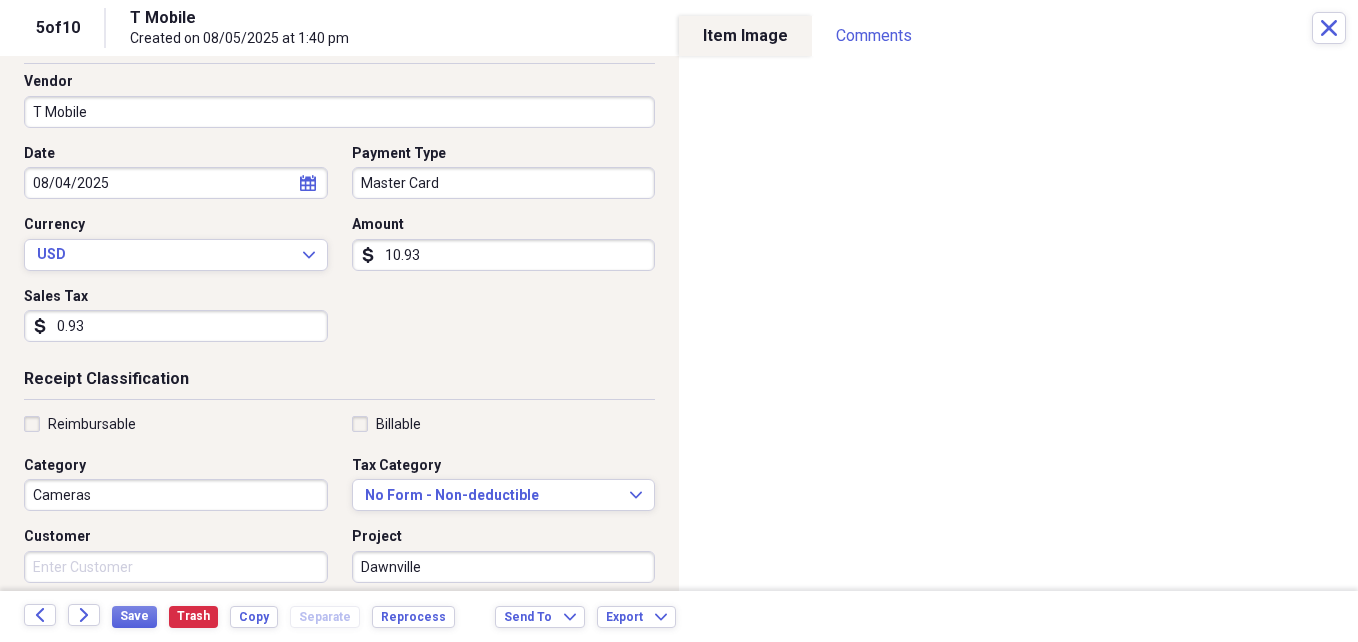 scroll, scrollTop: 0, scrollLeft: 0, axis: both 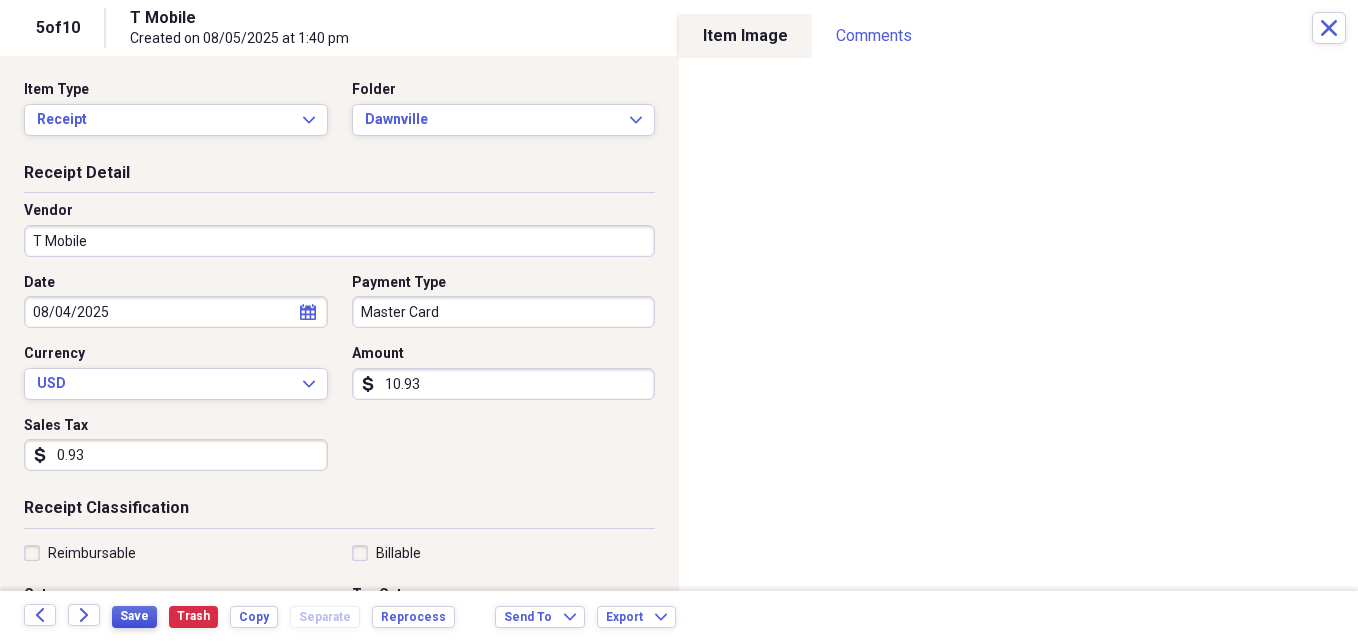 click on "Save" at bounding box center [134, 616] 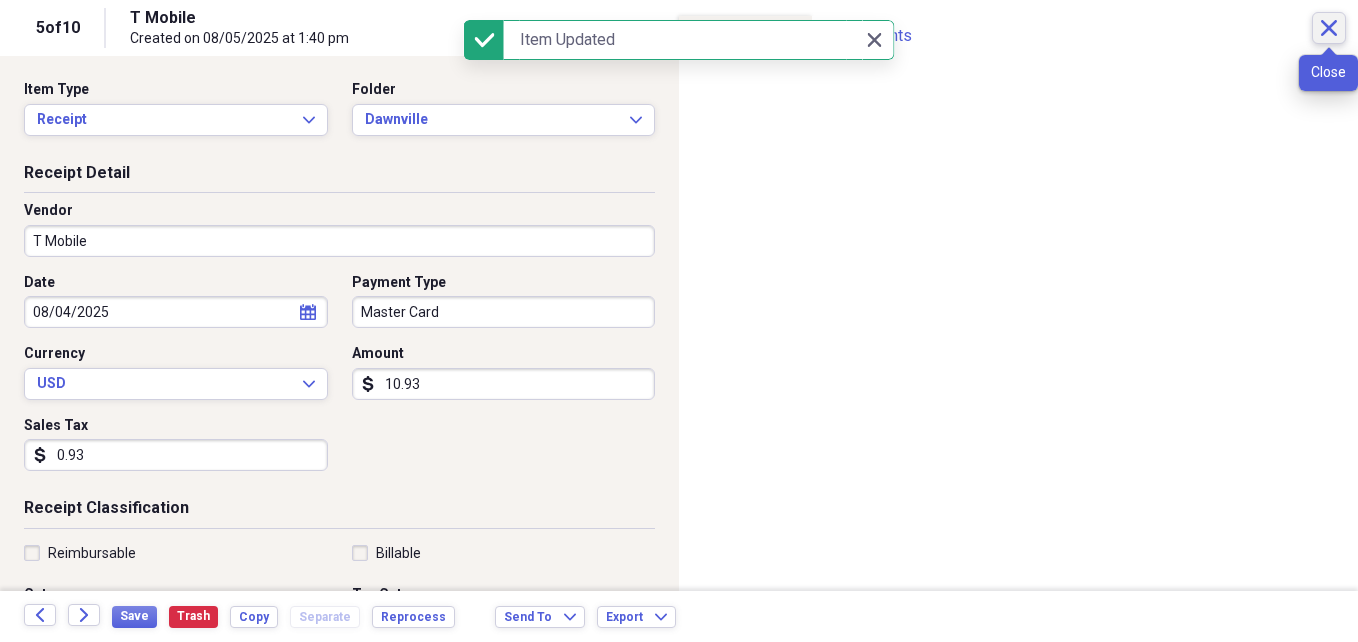 click 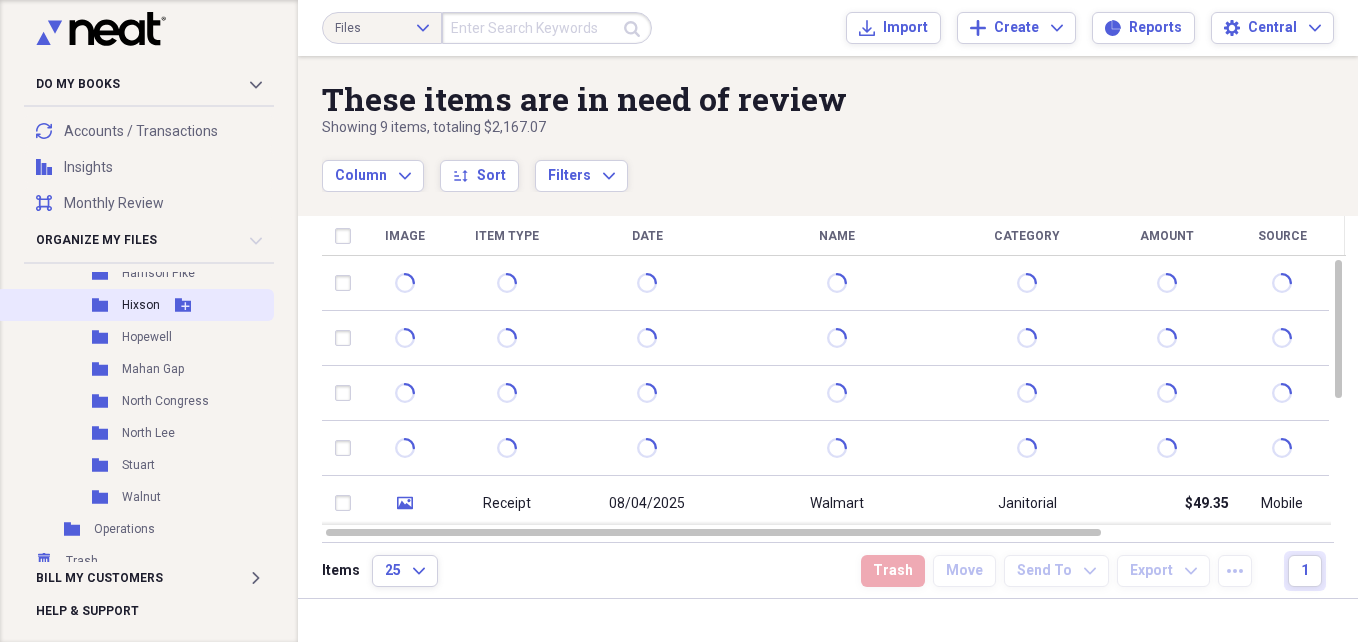 scroll, scrollTop: 500, scrollLeft: 0, axis: vertical 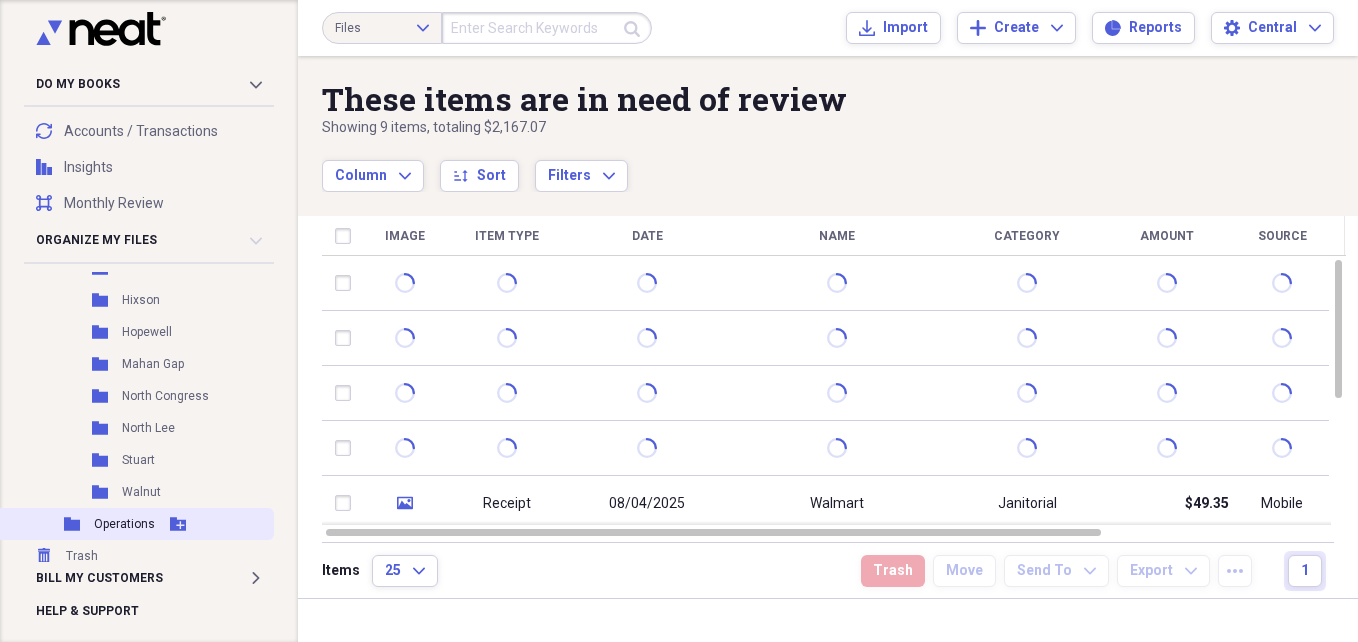 click on "Folder Operations Add Folder" at bounding box center [135, 524] 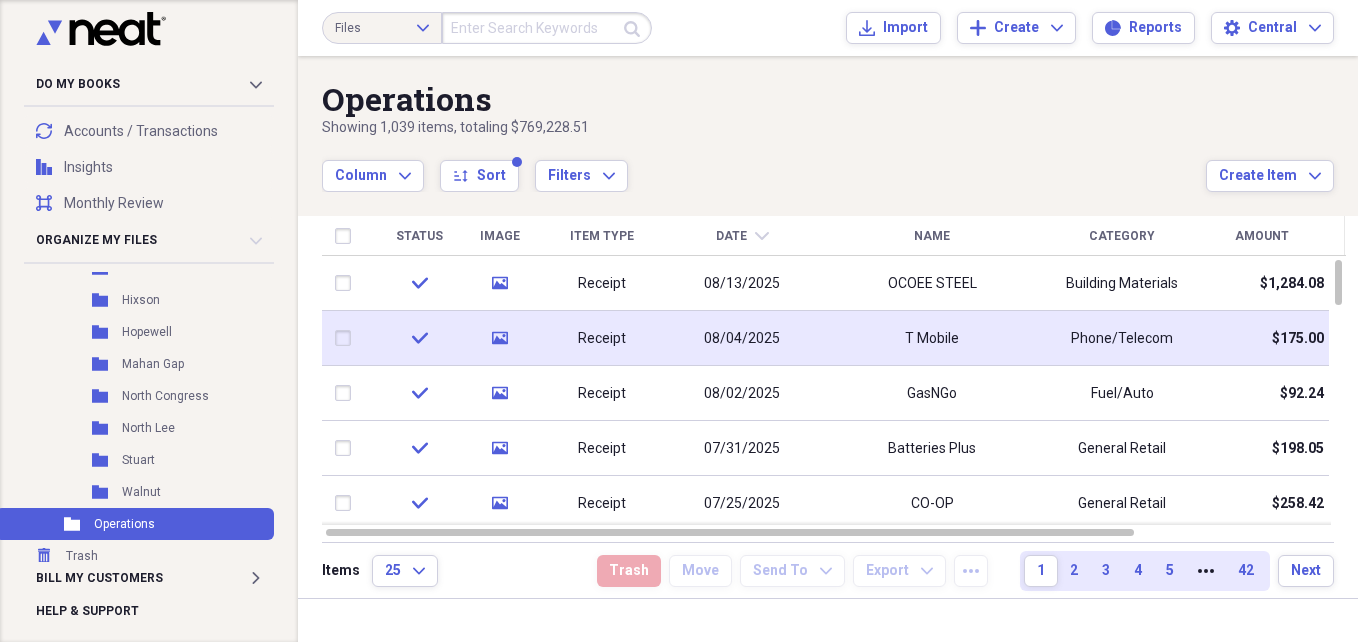 click on "08/04/2025" at bounding box center (742, 338) 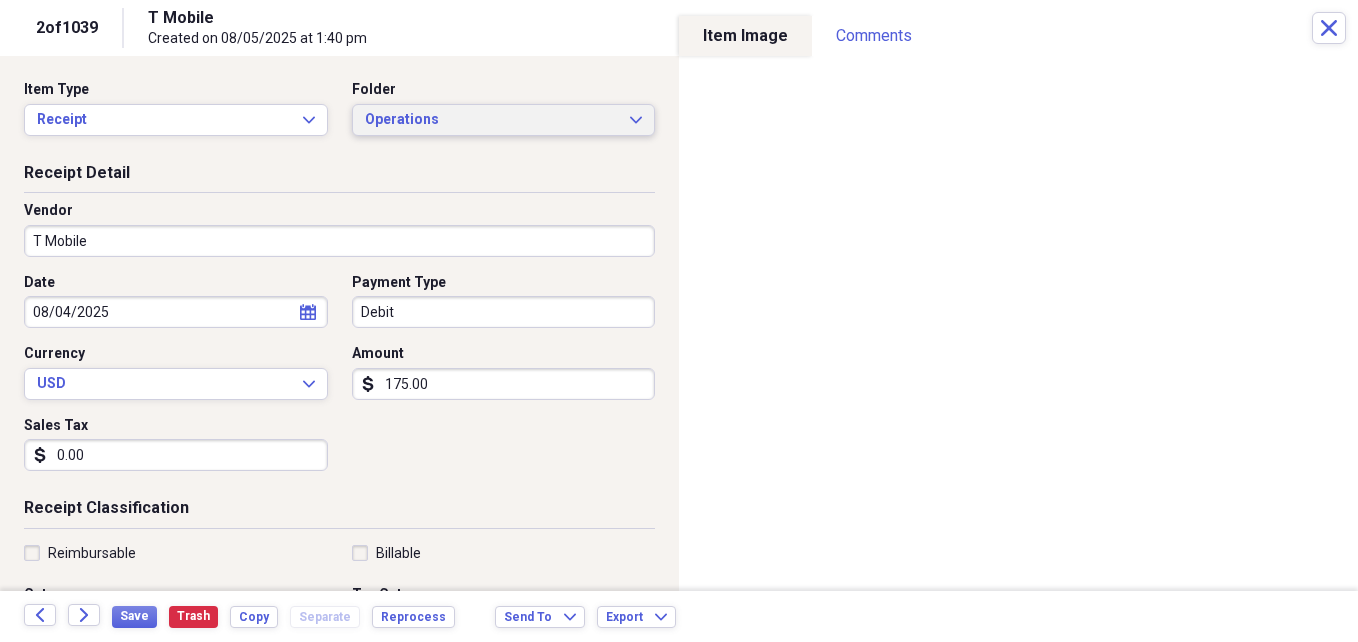 click on "Operations Expand" at bounding box center [504, 120] 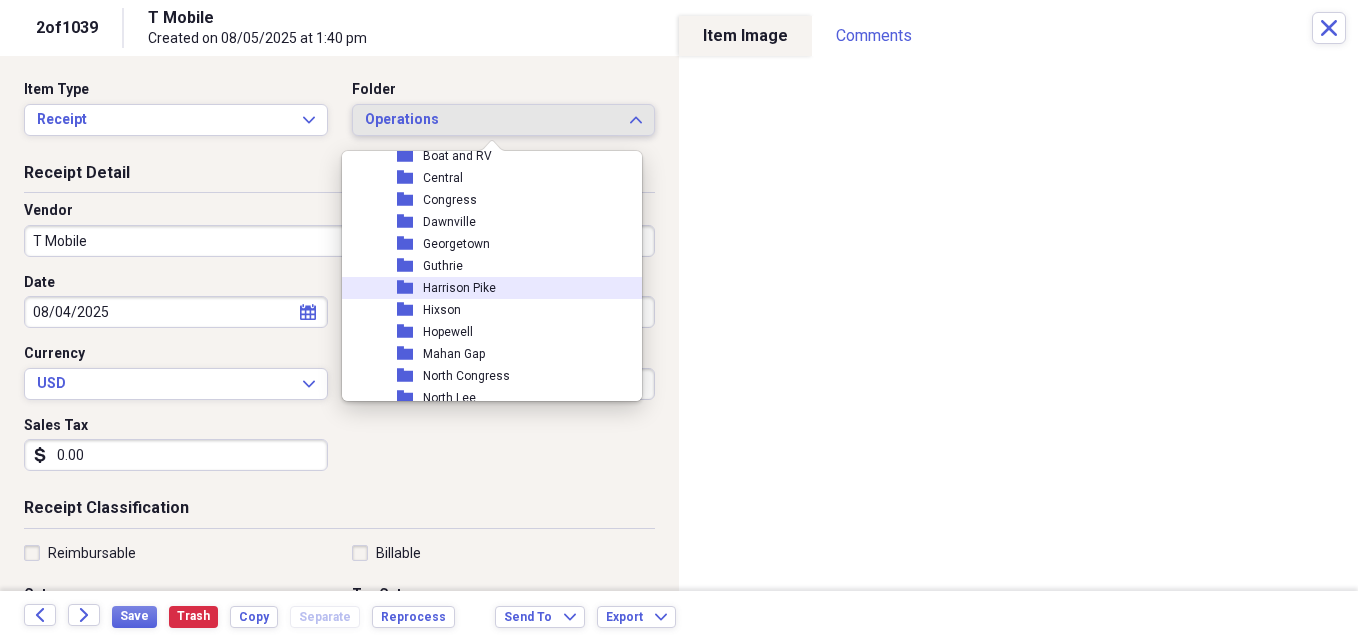 scroll, scrollTop: 325, scrollLeft: 0, axis: vertical 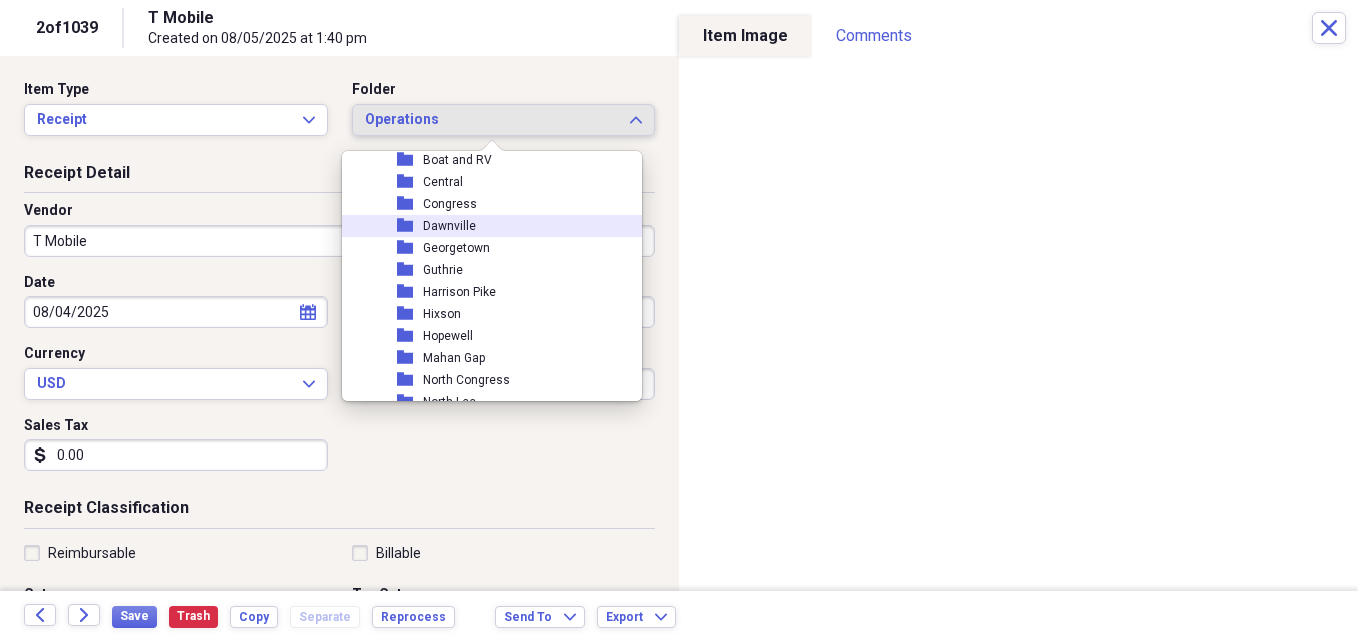 click on "folder Dawnville" at bounding box center [484, 226] 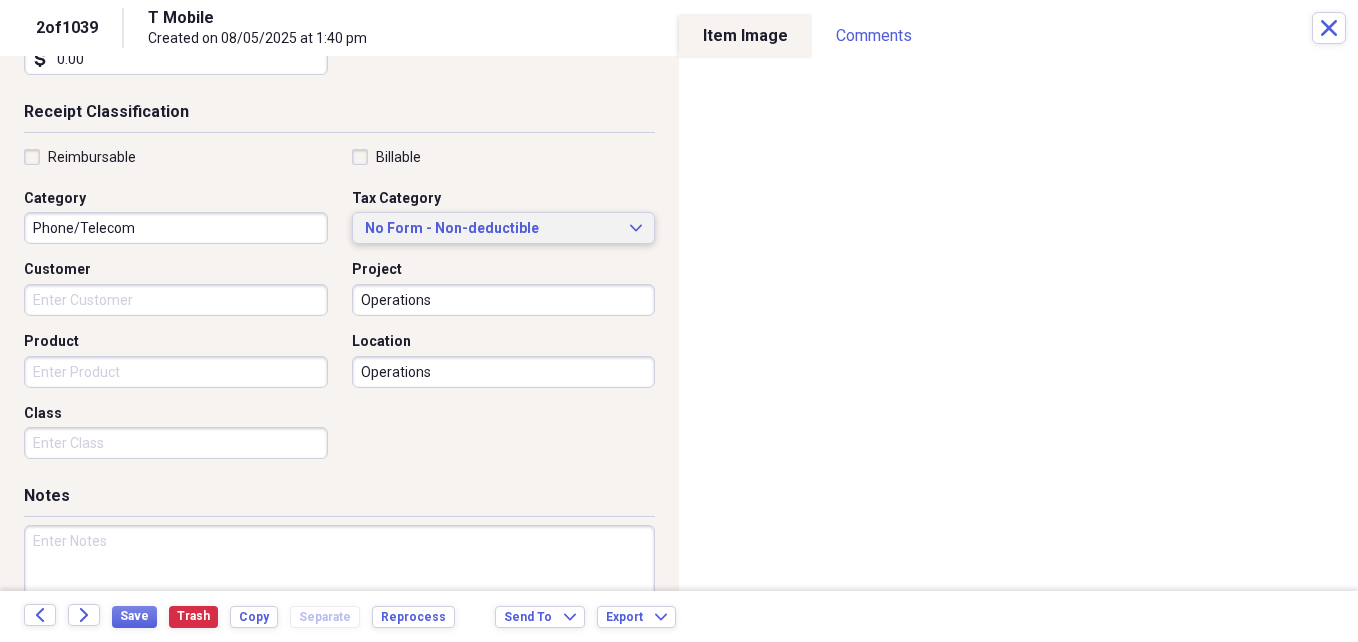 scroll, scrollTop: 400, scrollLeft: 0, axis: vertical 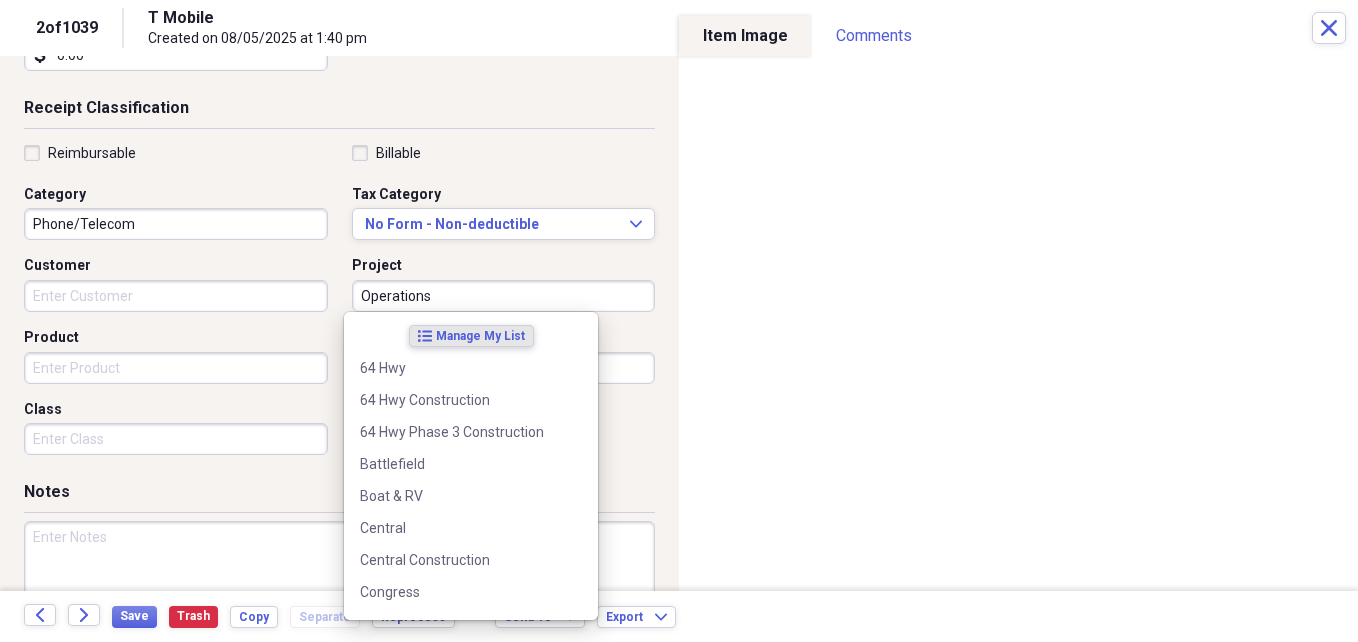 click on "Operations" at bounding box center (504, 296) 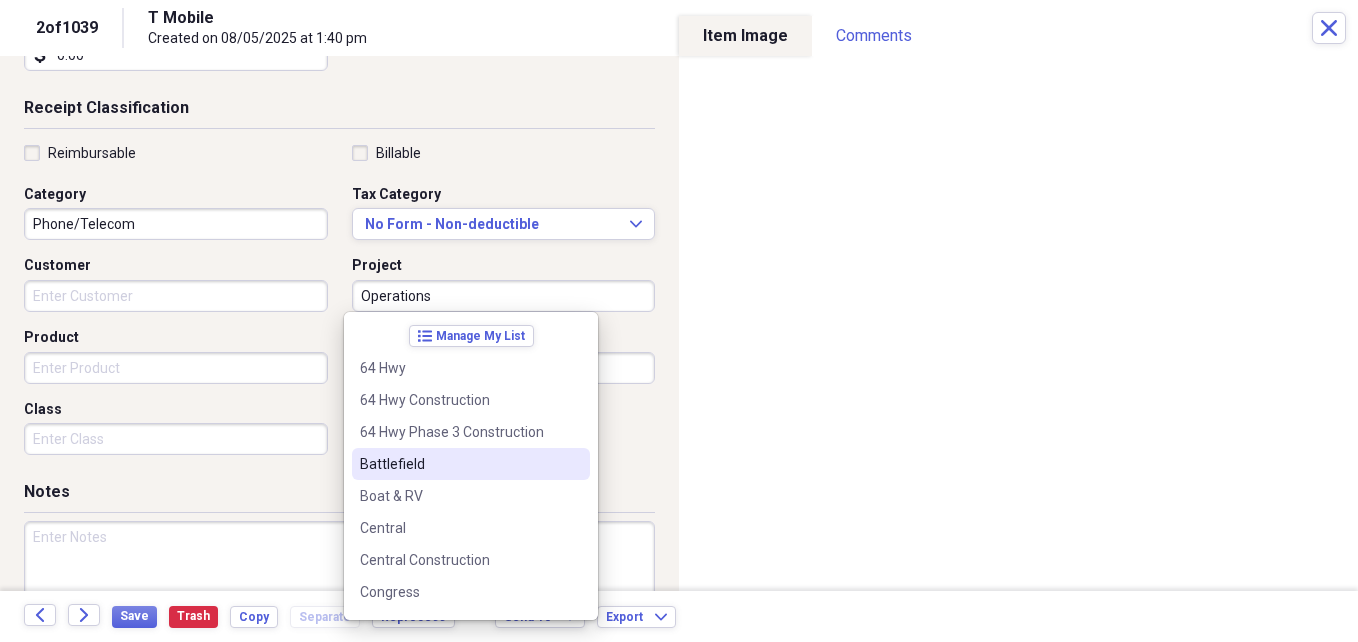 scroll, scrollTop: 200, scrollLeft: 0, axis: vertical 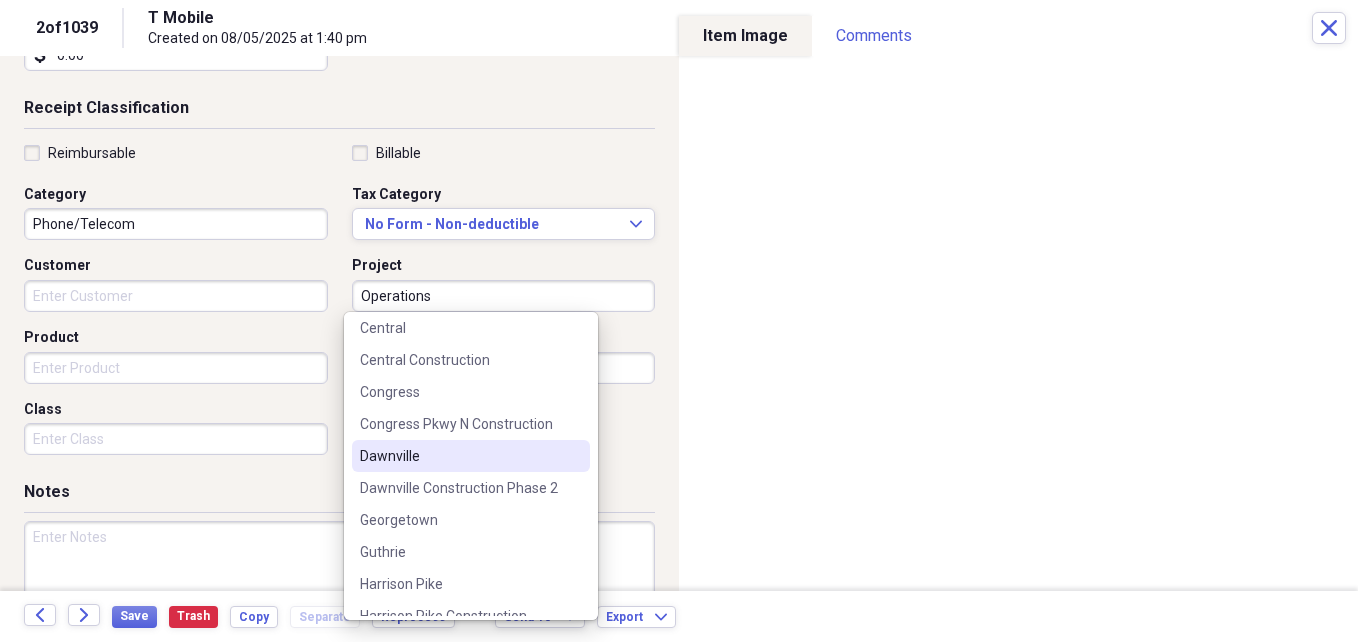 click on "Dawnville" at bounding box center (459, 456) 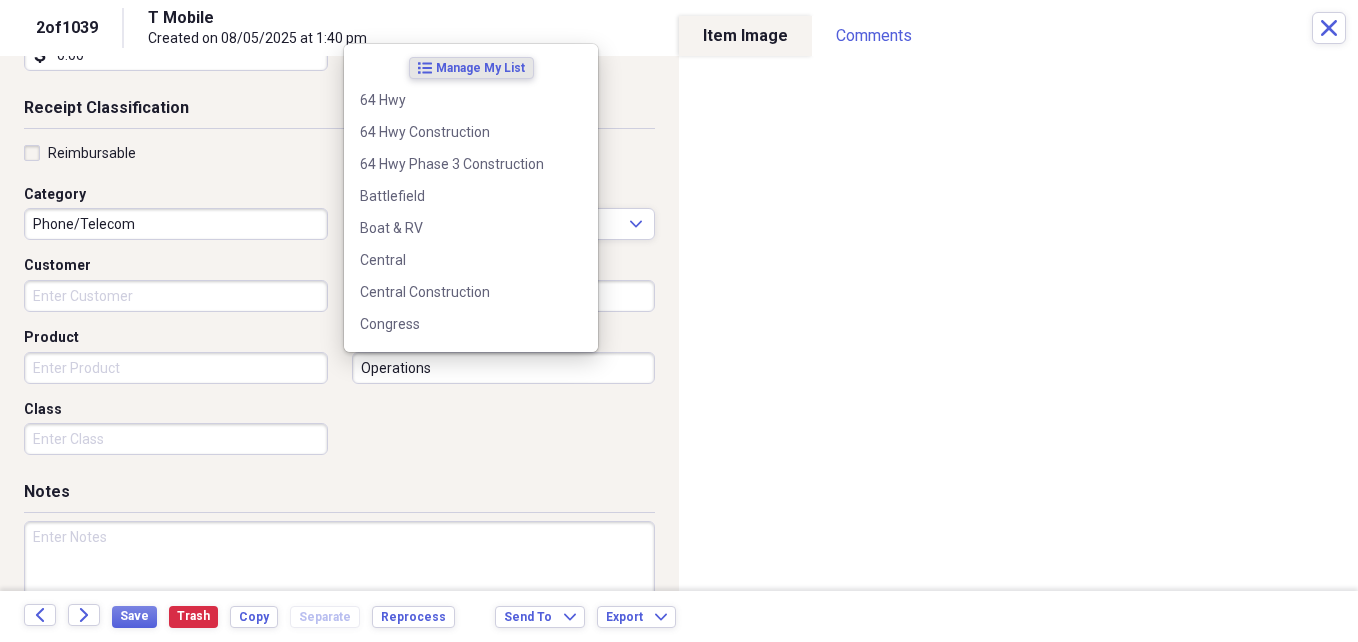 click on "Operations" at bounding box center (504, 368) 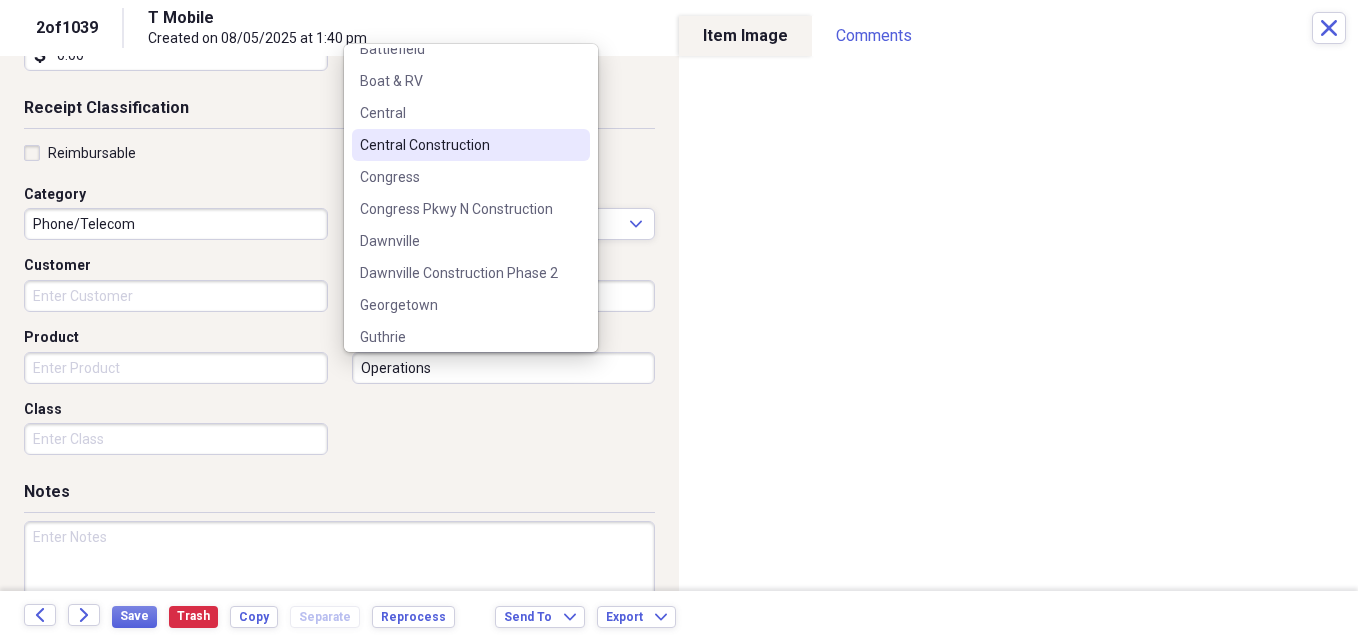 scroll, scrollTop: 200, scrollLeft: 0, axis: vertical 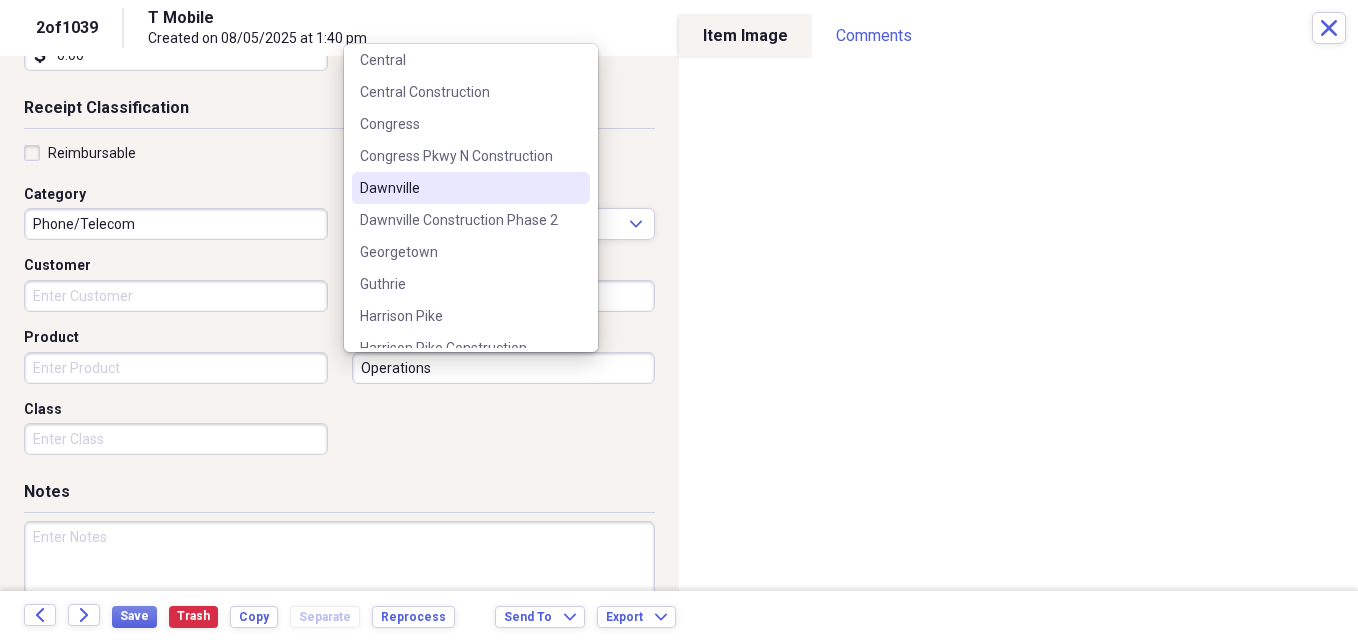 click on "Dawnville" at bounding box center [459, 188] 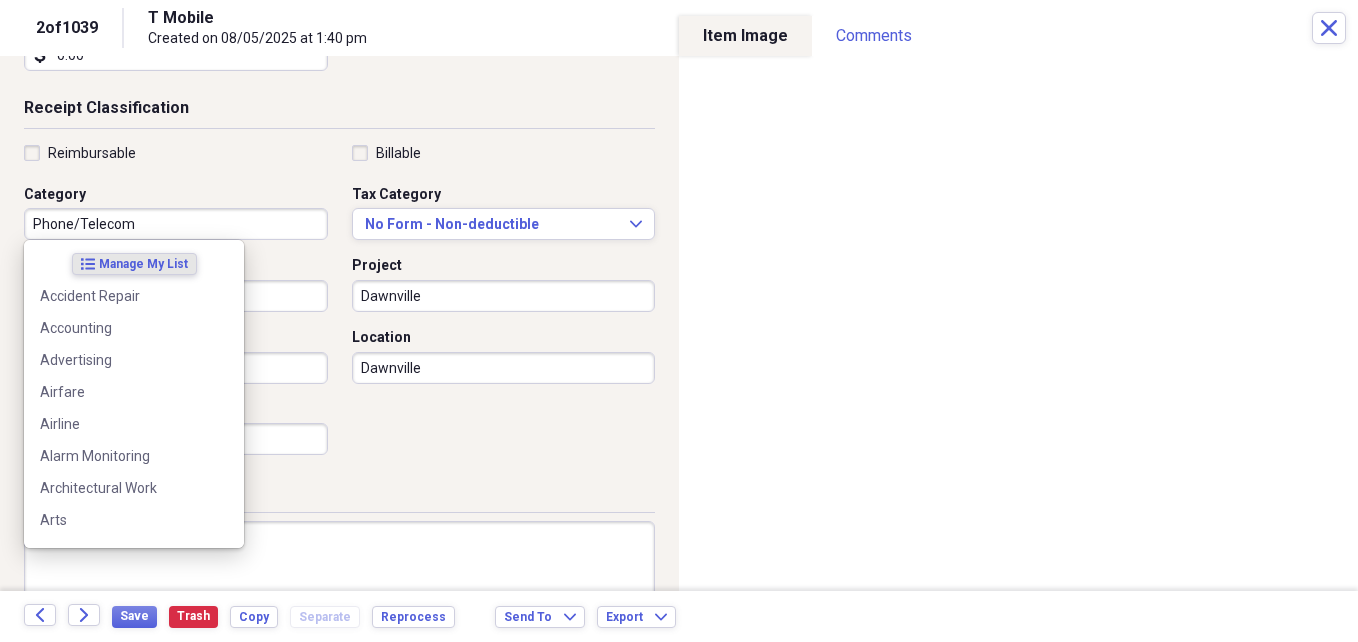 click on "Phone/Telecom" at bounding box center (176, 224) 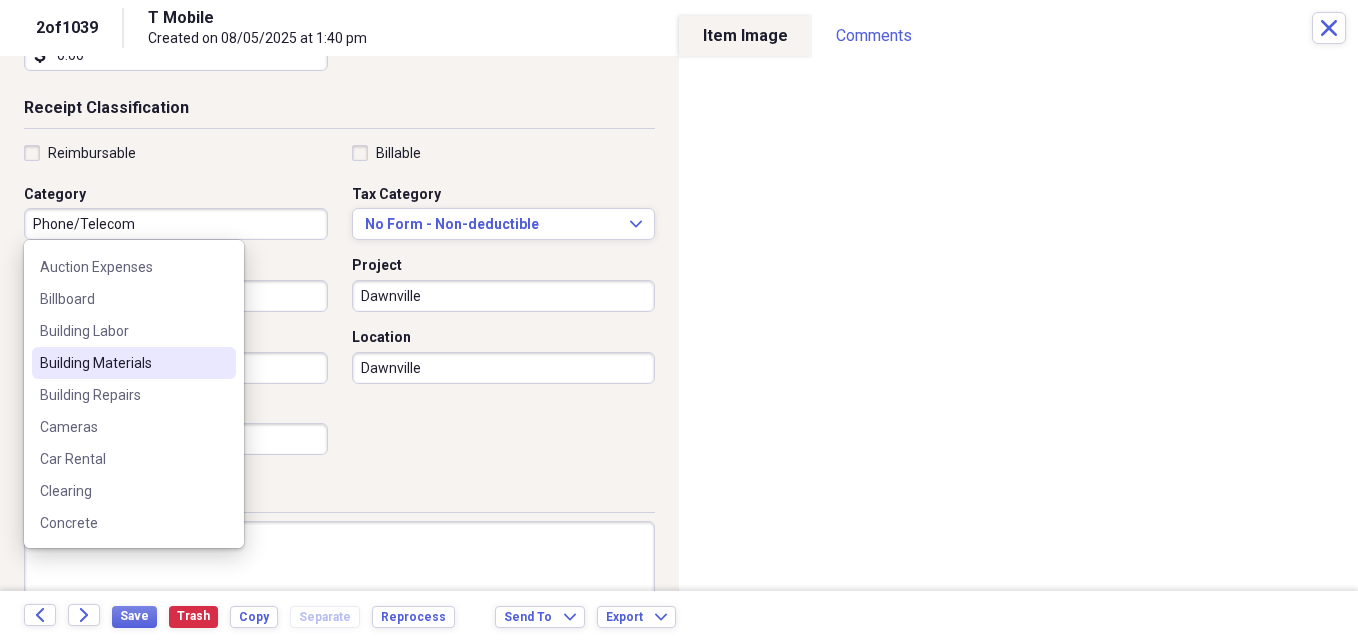 scroll, scrollTop: 300, scrollLeft: 0, axis: vertical 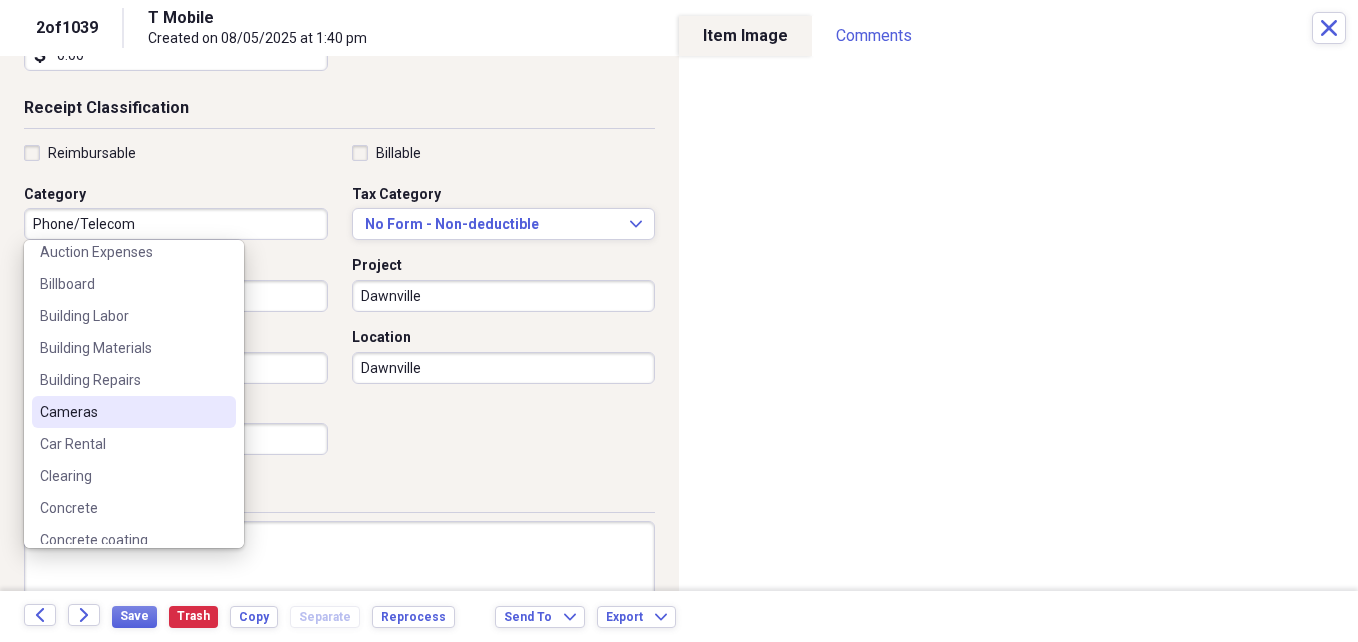 click on "Cameras" at bounding box center [134, 412] 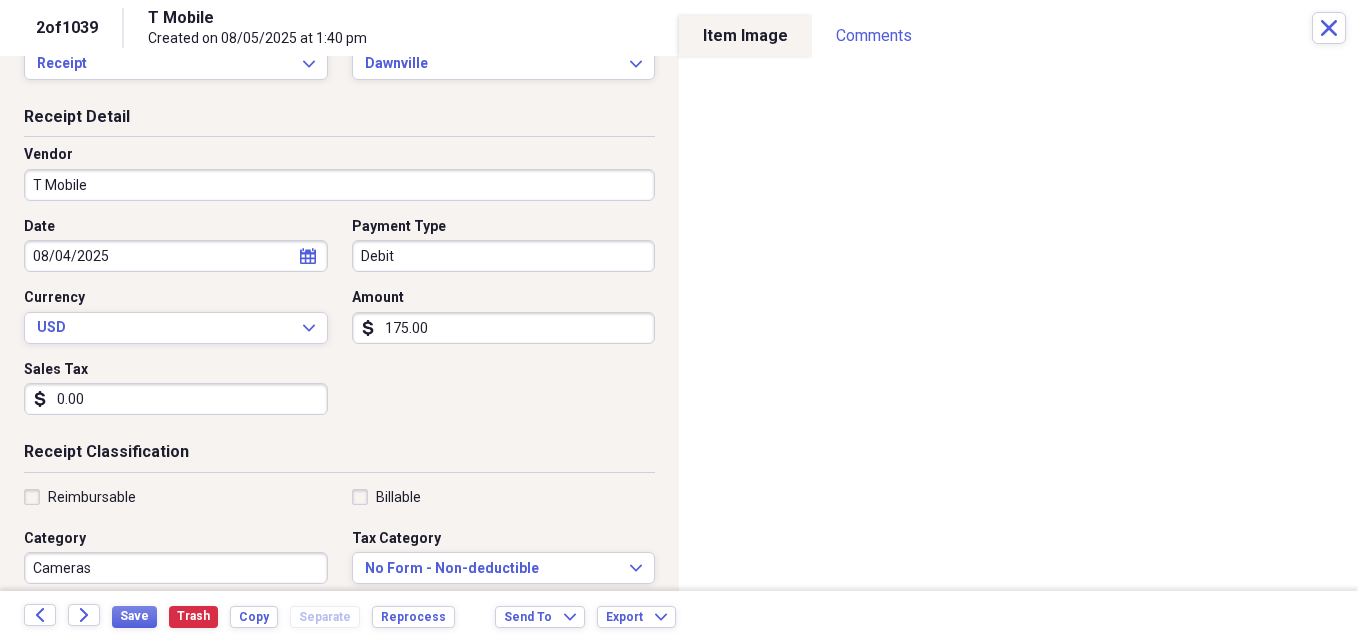scroll, scrollTop: 0, scrollLeft: 0, axis: both 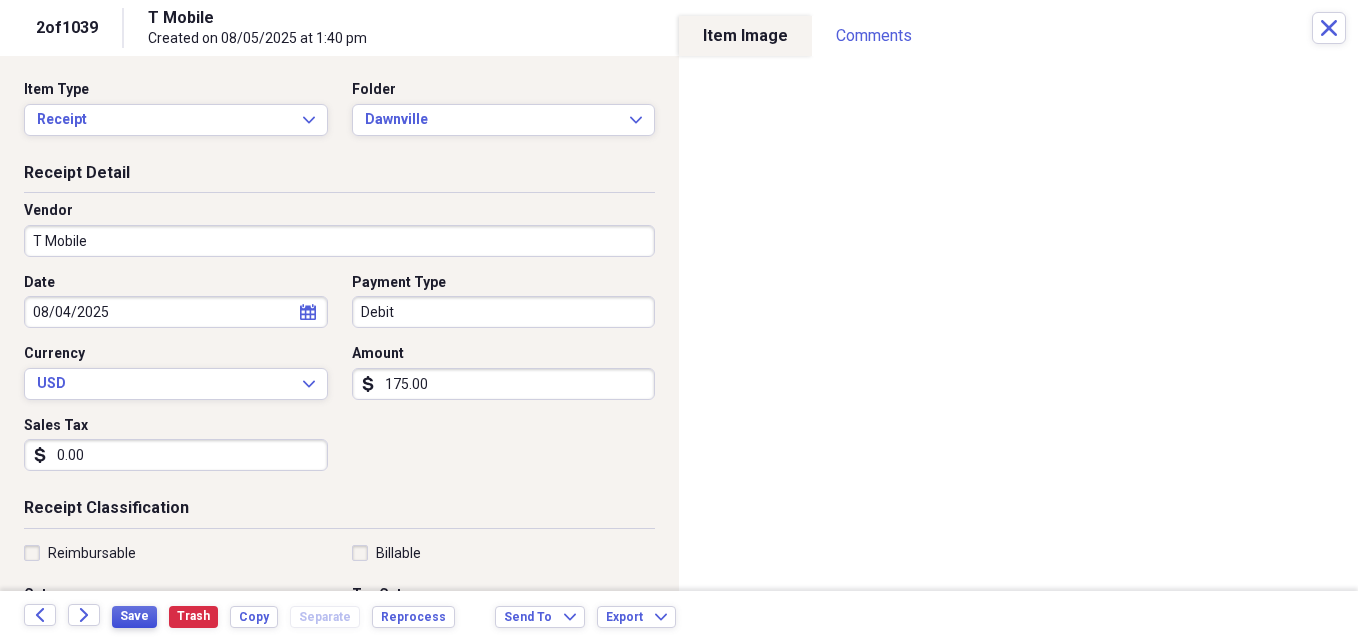 click on "Save" at bounding box center (134, 616) 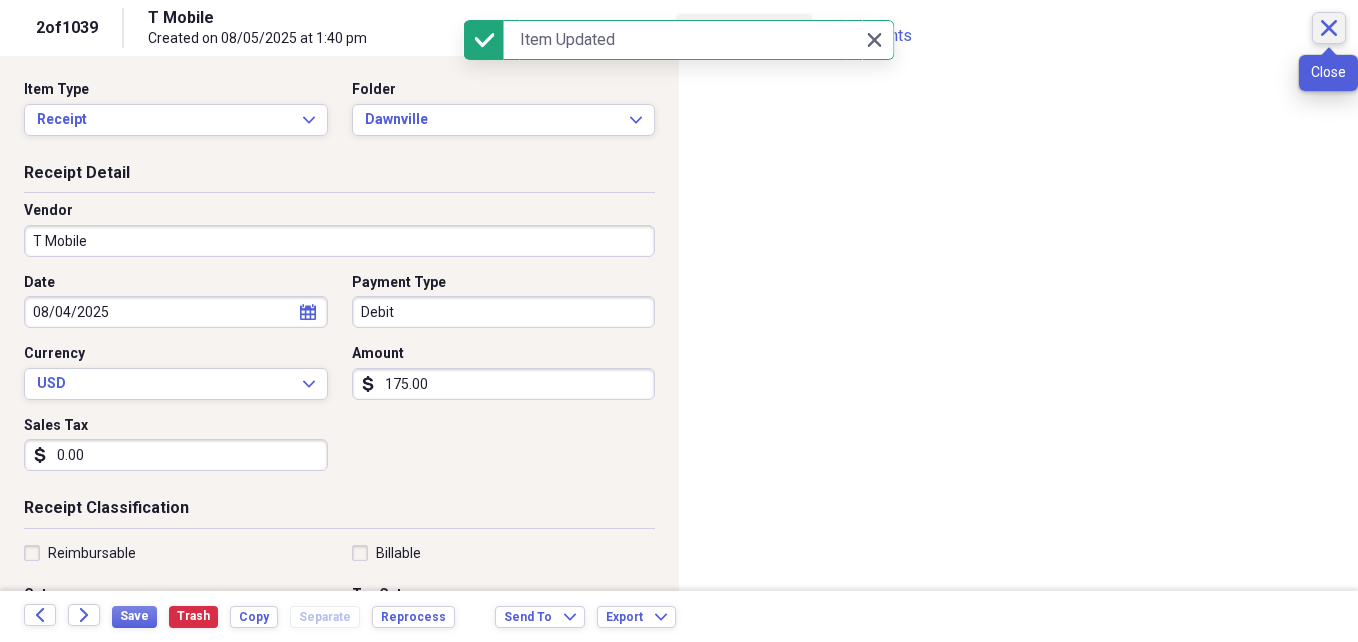 click on "Close" 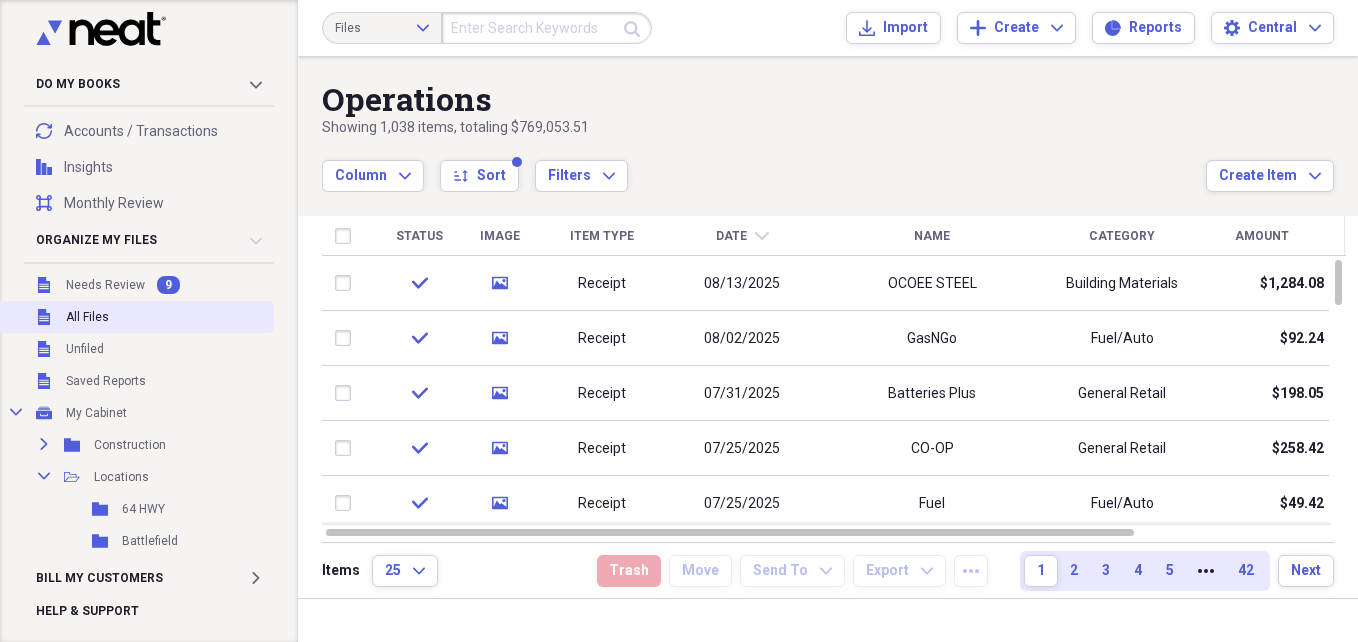 scroll, scrollTop: 0, scrollLeft: 0, axis: both 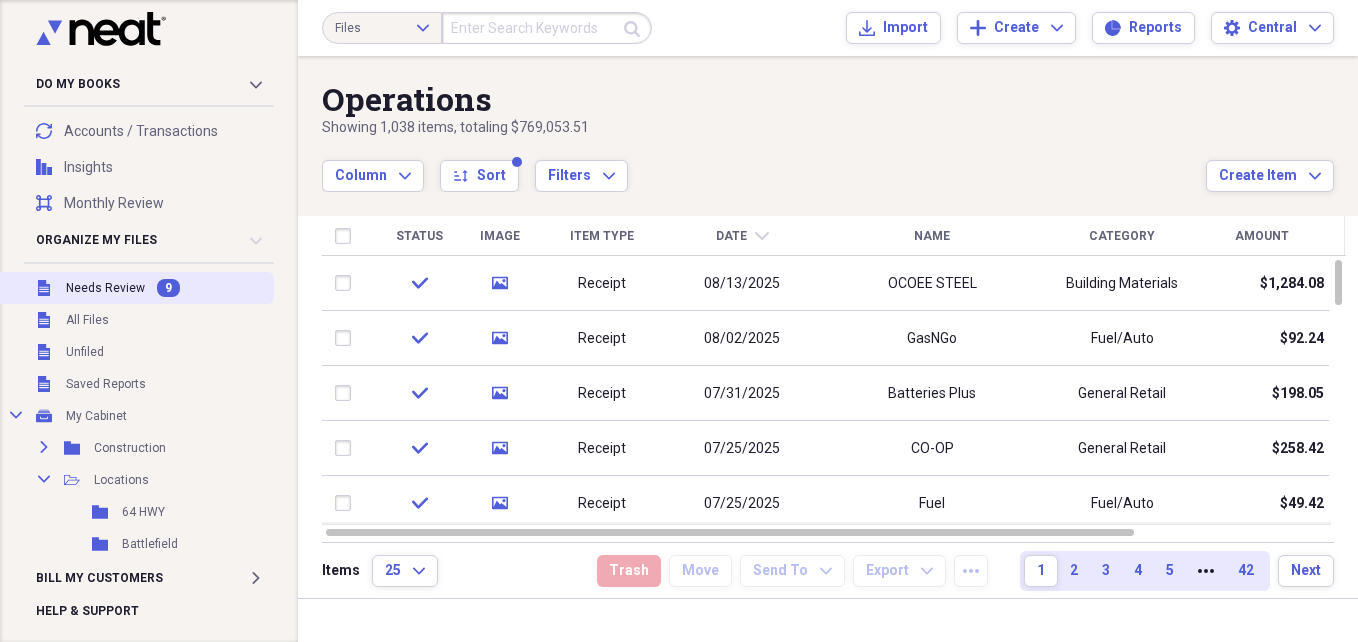 click on "Needs Review" at bounding box center [105, 288] 